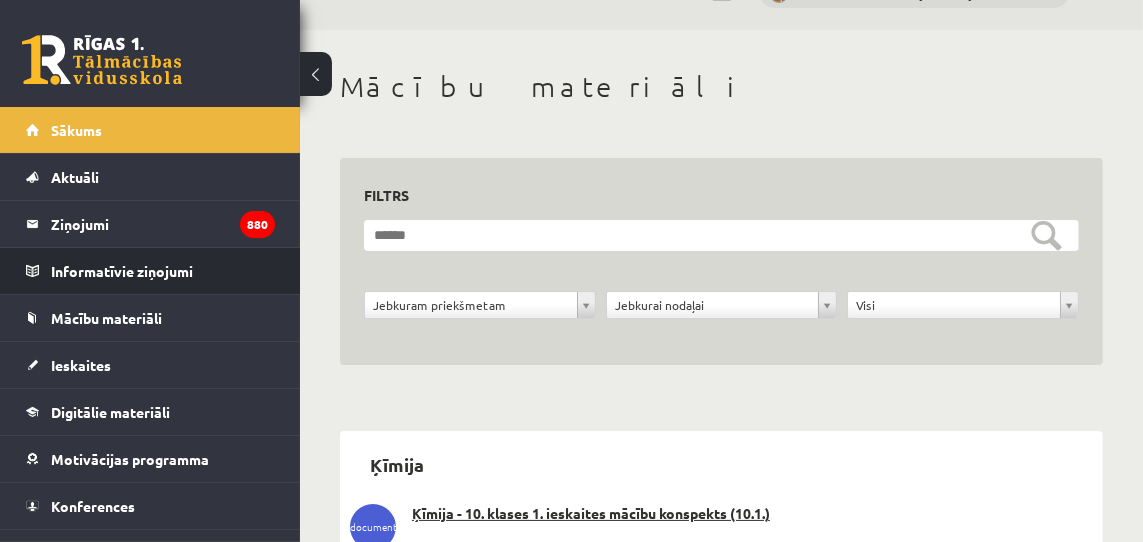 scroll, scrollTop: 56, scrollLeft: 0, axis: vertical 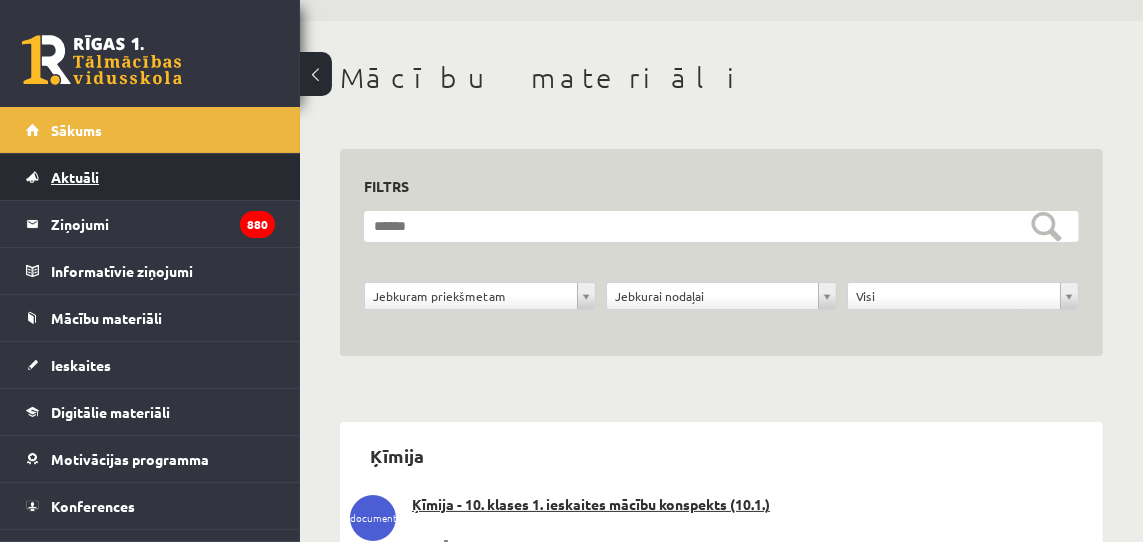 click on "Aktuāli" at bounding box center (75, 177) 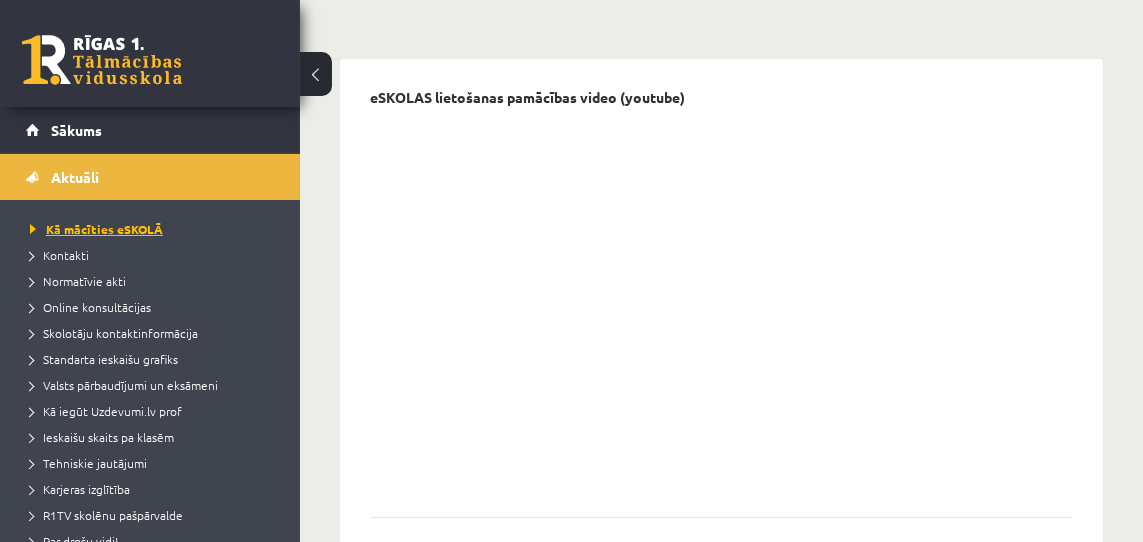scroll, scrollTop: 116, scrollLeft: 0, axis: vertical 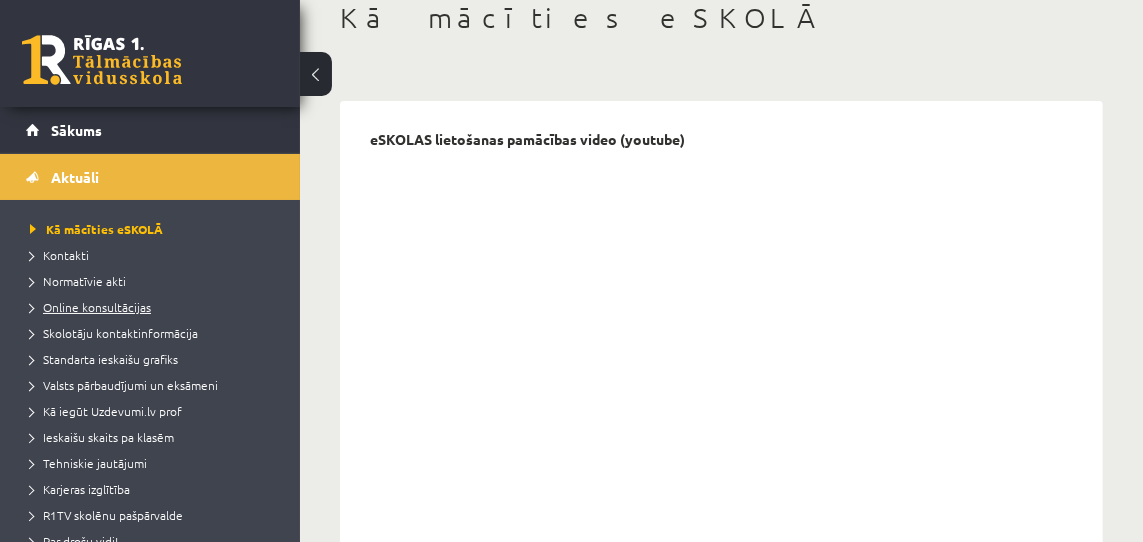 click on "Online konsultācijas" at bounding box center (90, 307) 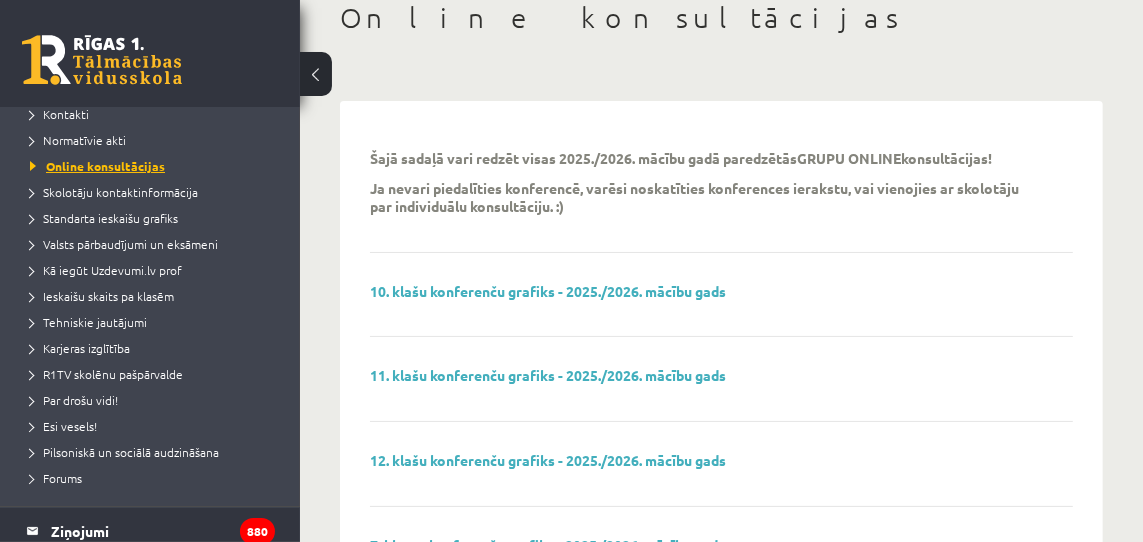 scroll, scrollTop: 144, scrollLeft: 0, axis: vertical 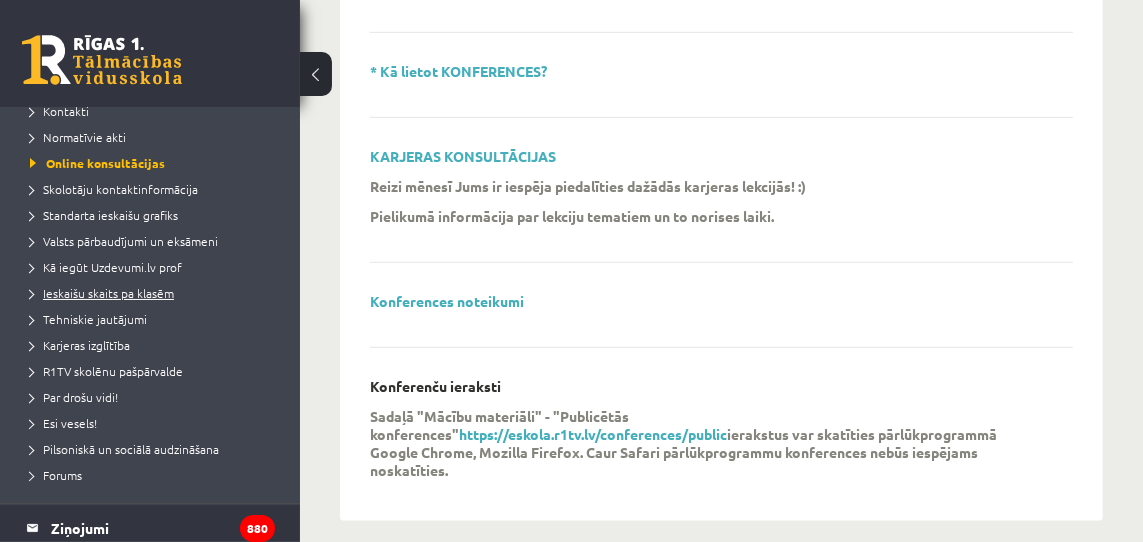 click on "Ieskaišu skaits pa klasēm" at bounding box center (102, 293) 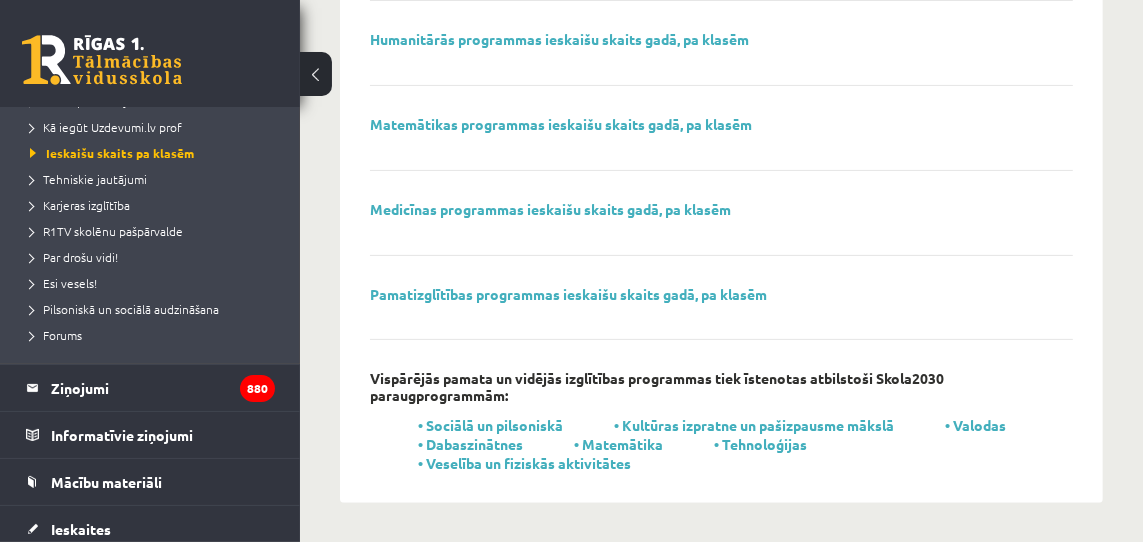 scroll, scrollTop: 293, scrollLeft: 0, axis: vertical 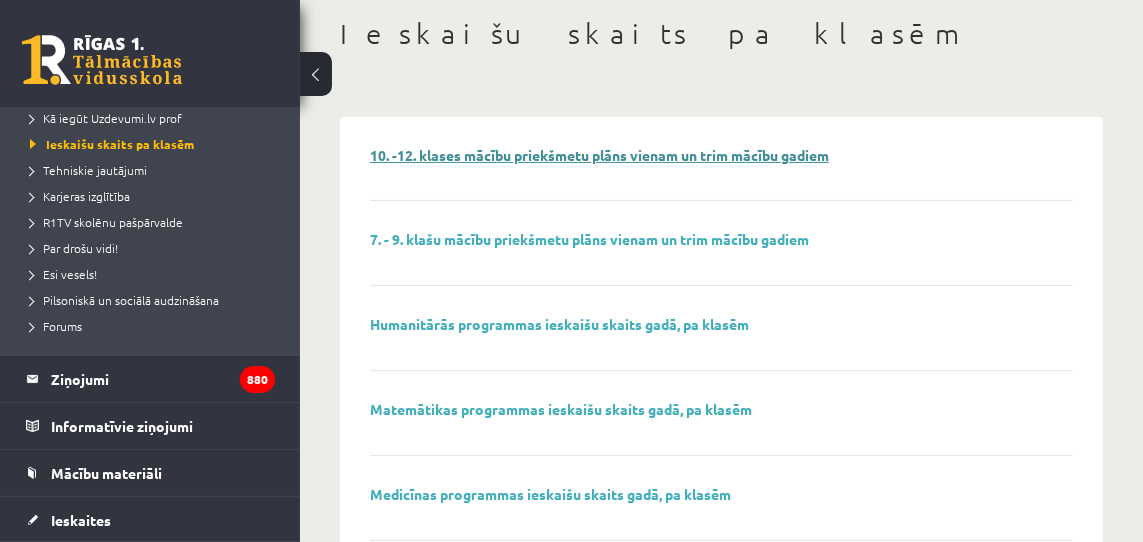 click on "10. -12. klases mācību priekšmetu plāns vienam un trim mācību gadiem" at bounding box center (599, 155) 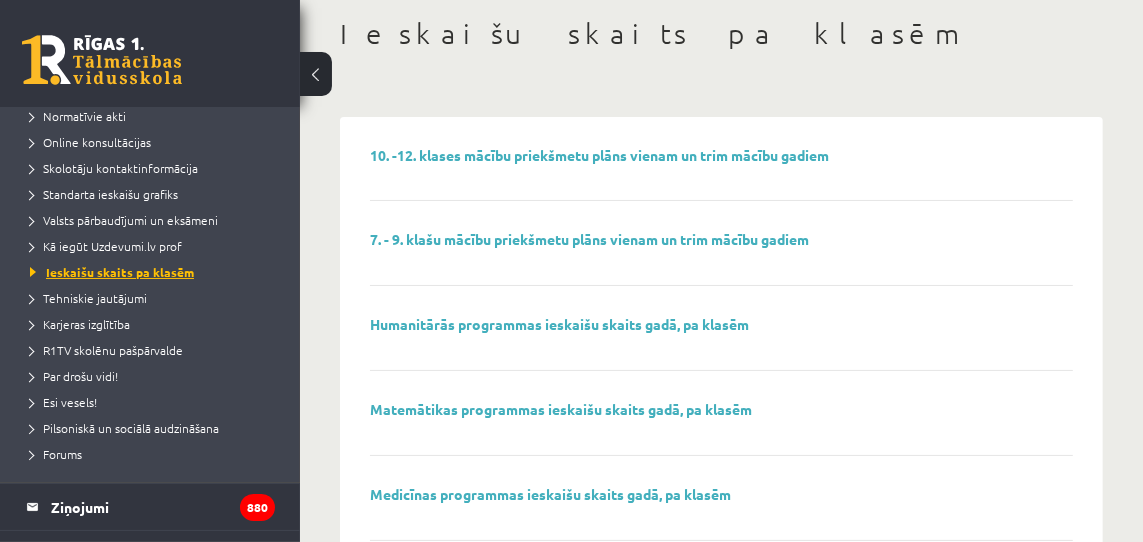 scroll, scrollTop: 164, scrollLeft: 0, axis: vertical 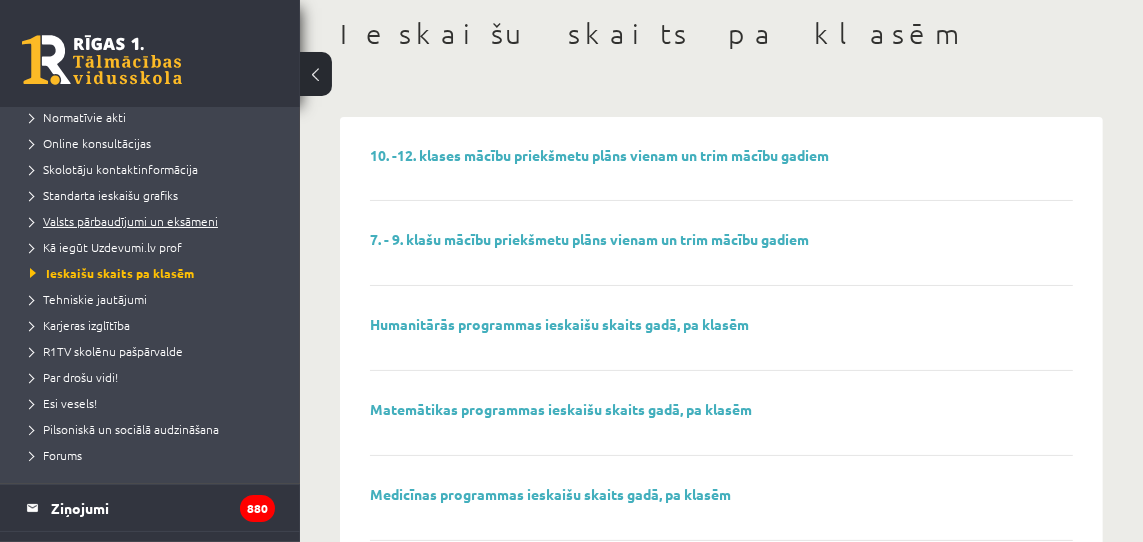 click on "Valsts pārbaudījumi un eksāmeni" at bounding box center [124, 221] 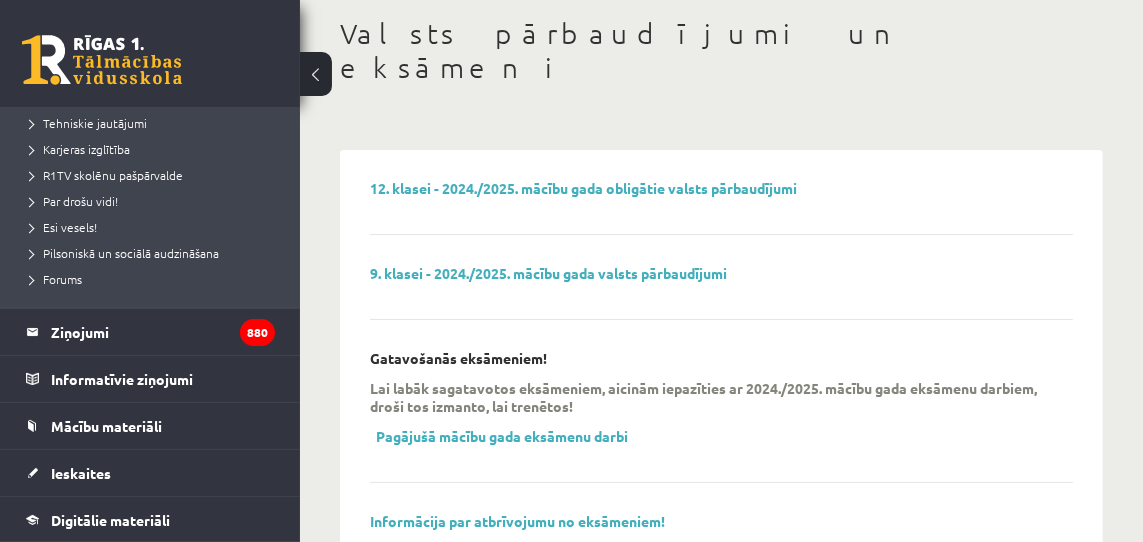 scroll, scrollTop: 380, scrollLeft: 0, axis: vertical 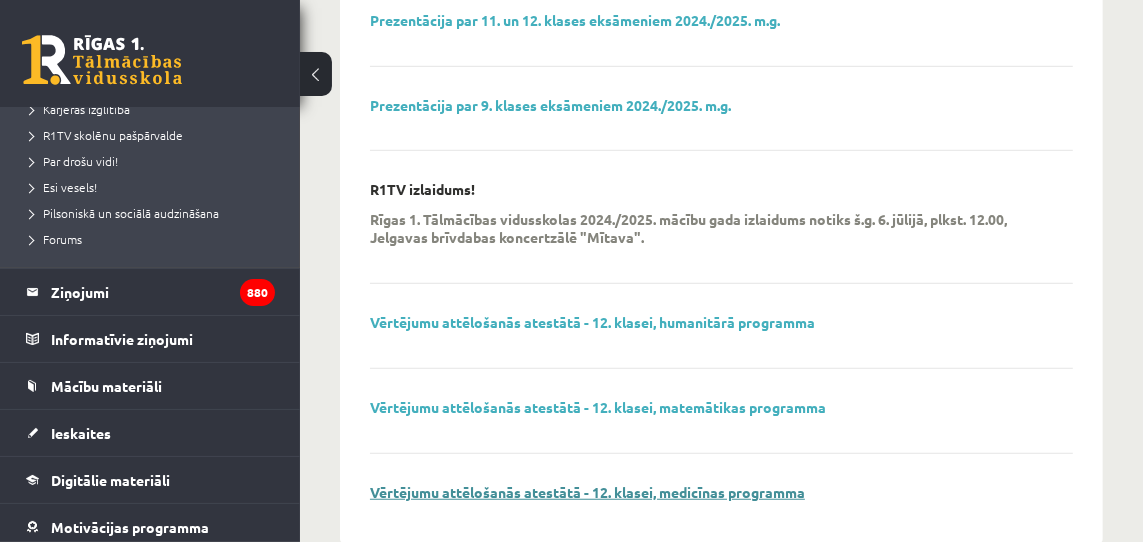 click on "Vērtējumu attēlošanās atestātā - 12. klasei, medicīnas programma" at bounding box center (587, 492) 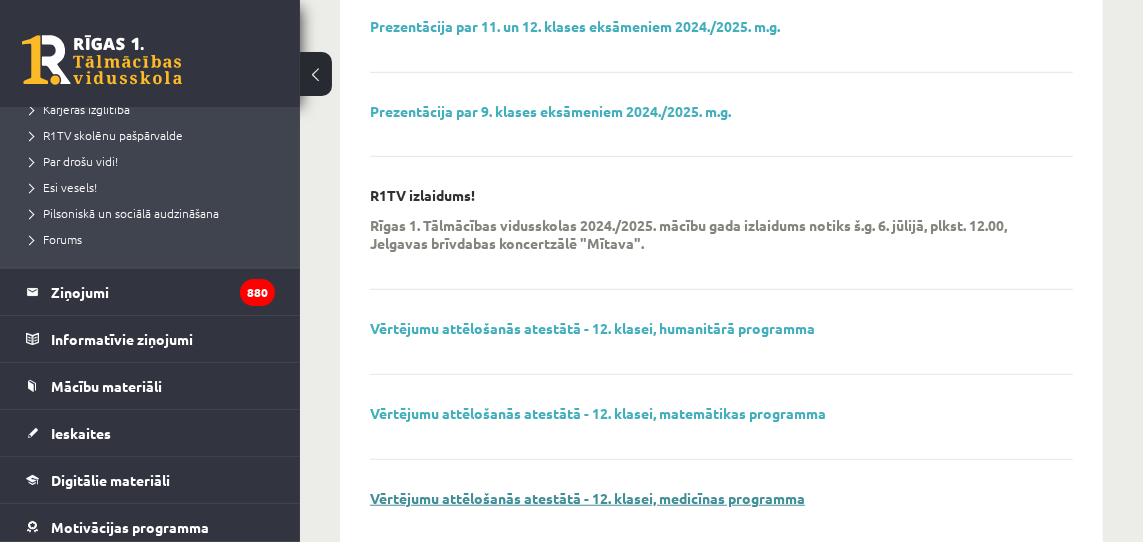 scroll, scrollTop: 996, scrollLeft: 0, axis: vertical 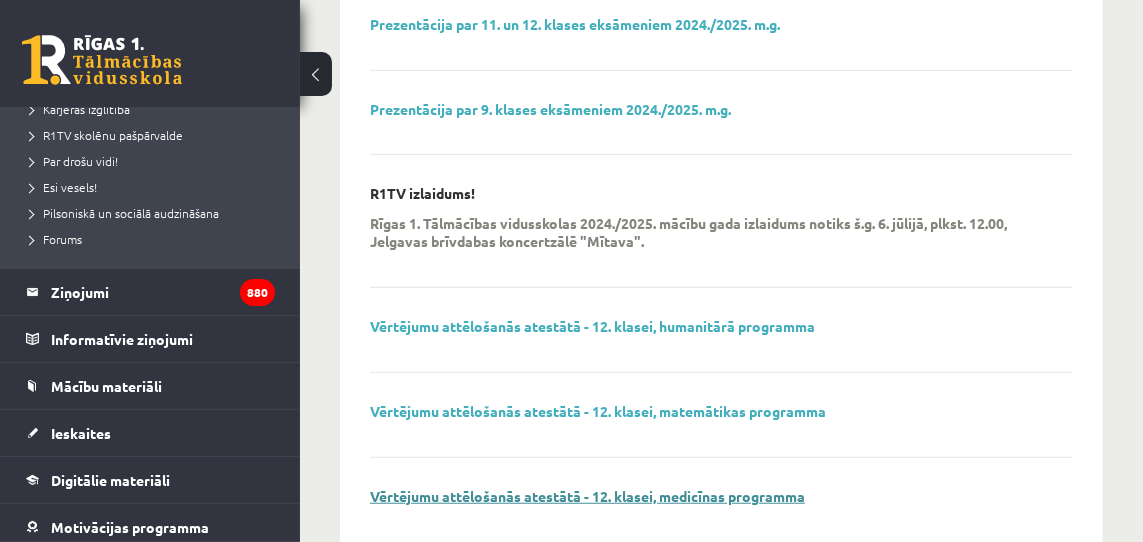 click on "Vērtējumu attēlošanās atestātā - 12. klasei, medicīnas programma" at bounding box center [587, 496] 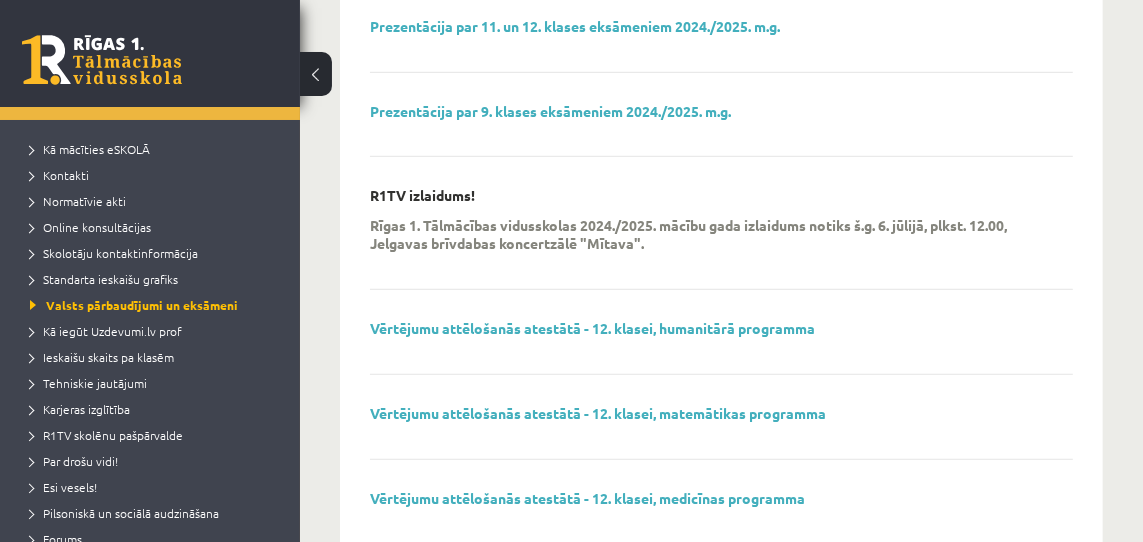 scroll, scrollTop: 80, scrollLeft: 0, axis: vertical 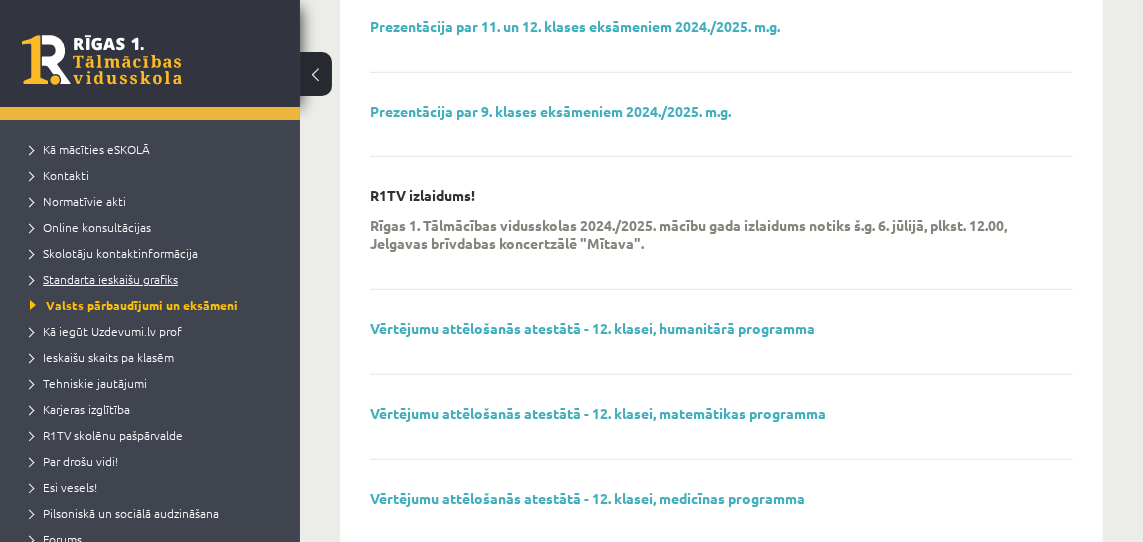 click on "Standarta ieskaišu grafiks" at bounding box center (104, 279) 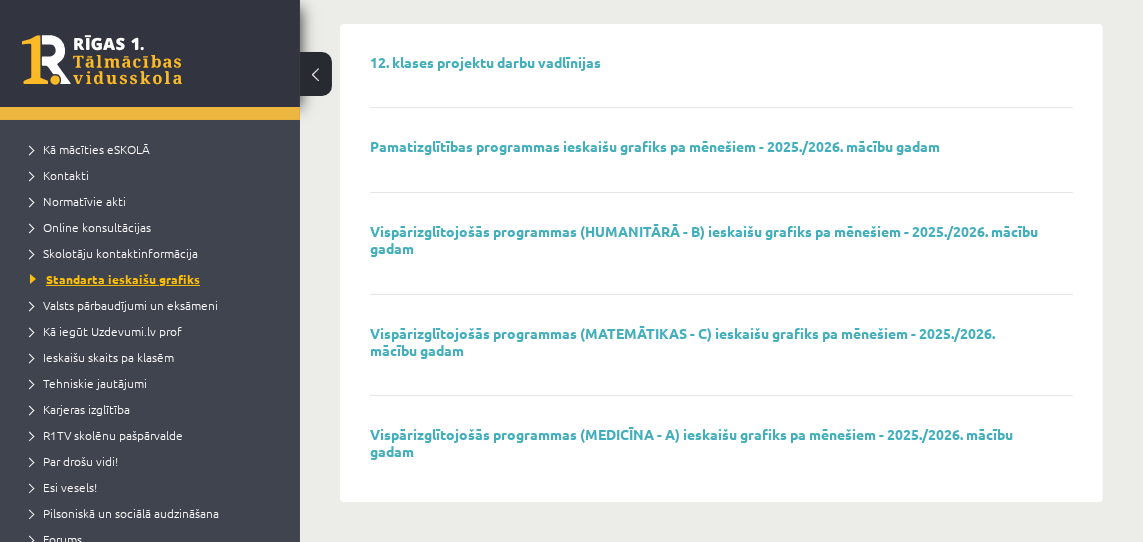 scroll, scrollTop: 193, scrollLeft: 0, axis: vertical 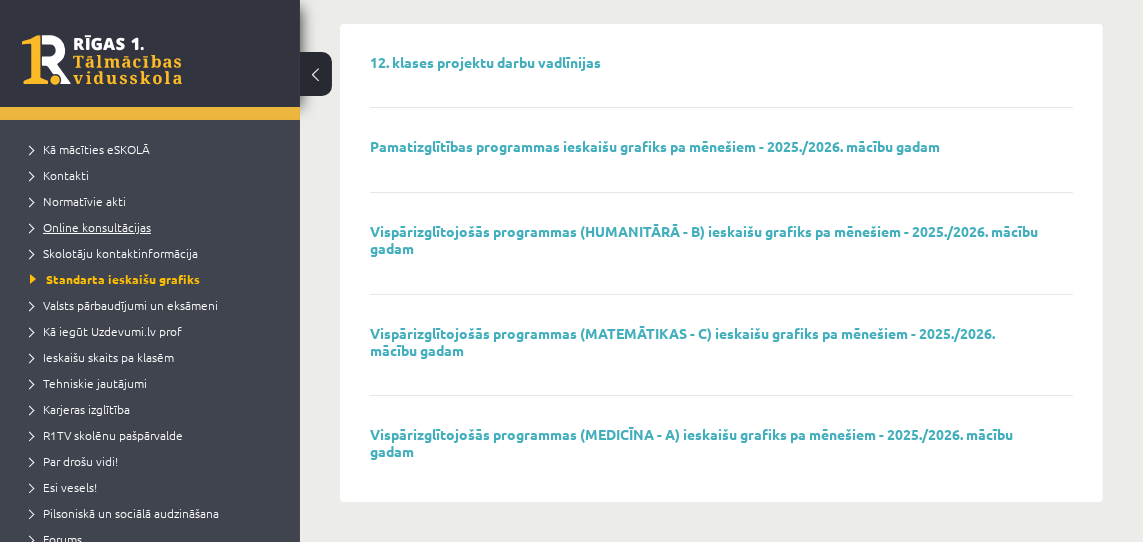 click on "Online konsultācijas" at bounding box center [90, 227] 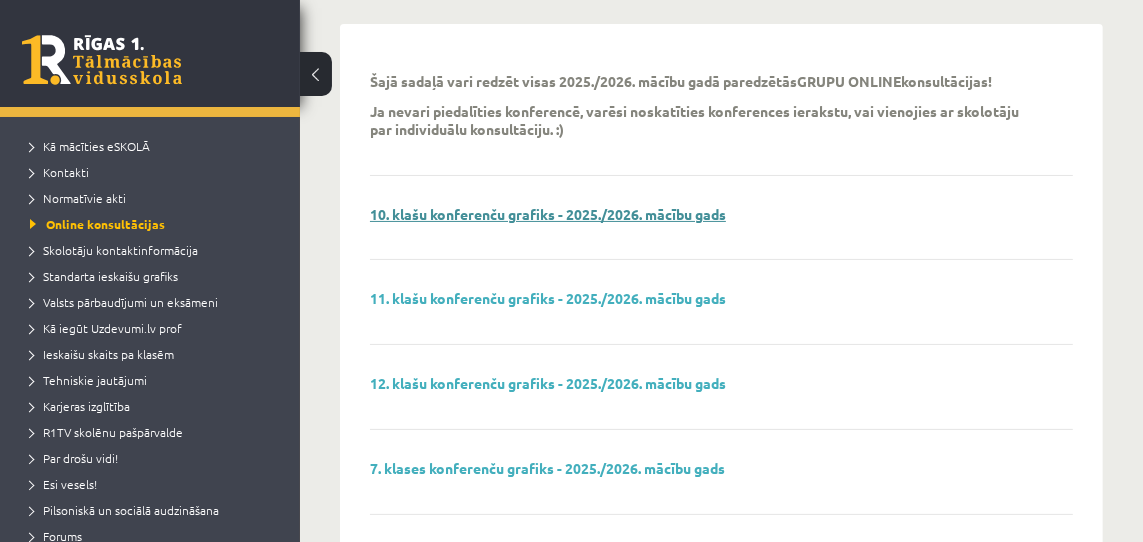 scroll, scrollTop: 82, scrollLeft: 0, axis: vertical 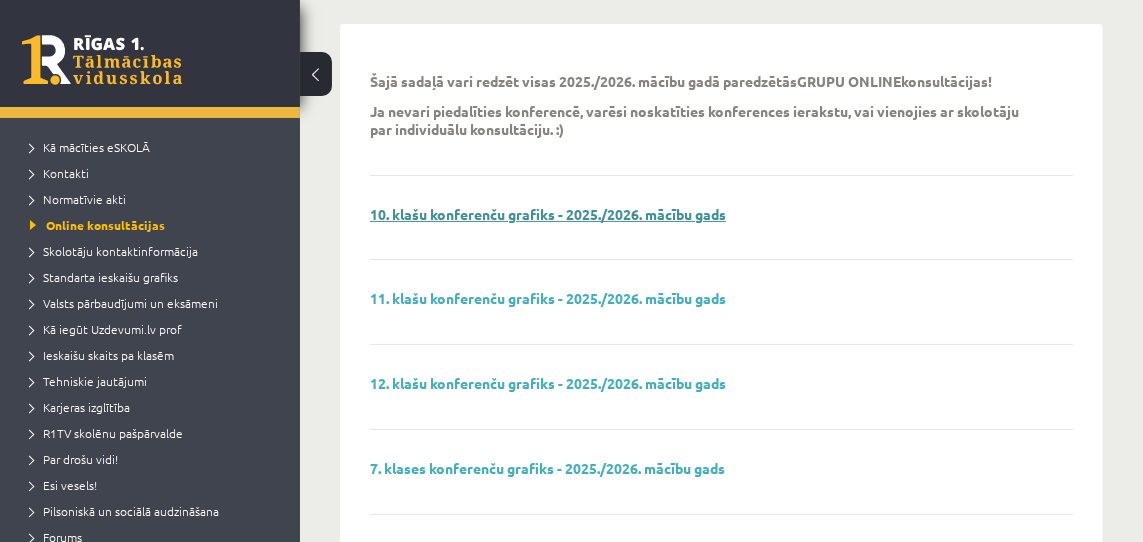 click on "10. klašu konferenču grafiks - 2025./2026. mācību gads" at bounding box center (548, 214) 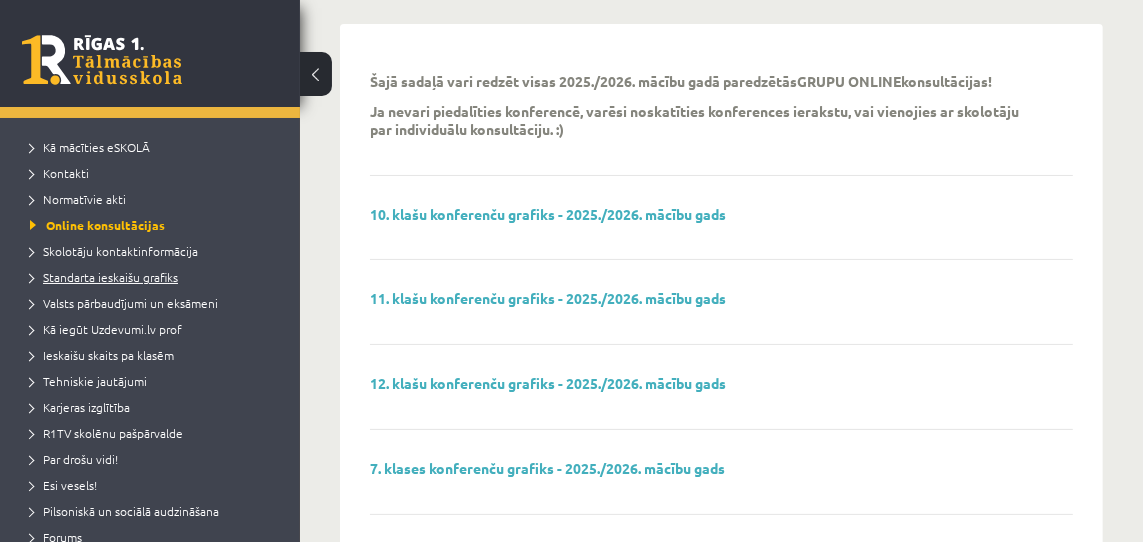 click on "Standarta ieskaišu grafiks" at bounding box center (104, 277) 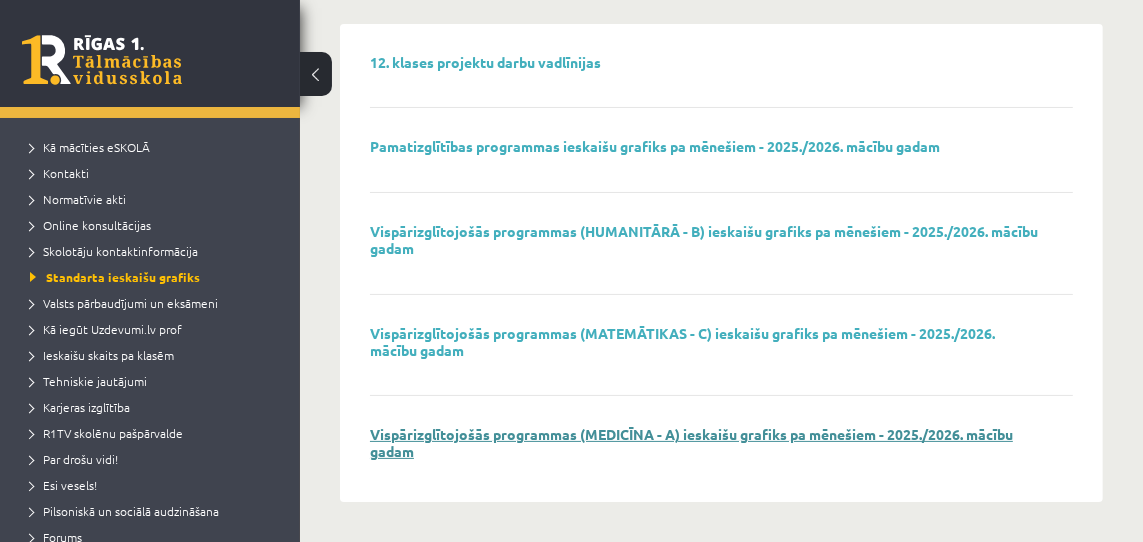 click on "Vispārizglītojošās programmas (MEDICĪNA - A) ieskaišu grafiks pa mēnešiem - 2025./2026. mācību gadam" at bounding box center (691, 442) 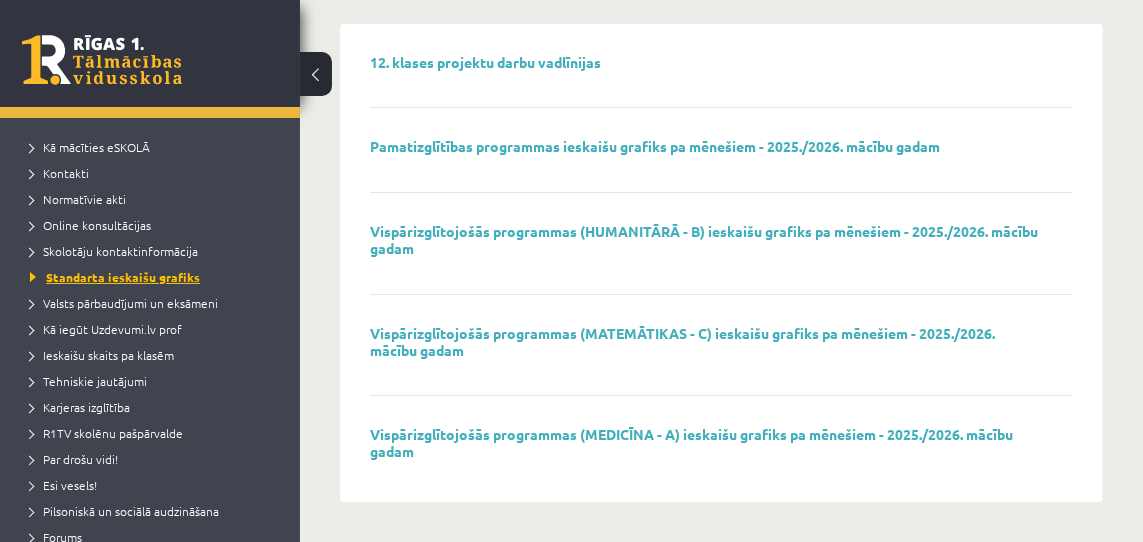 click on "Standarta ieskaišu grafiks" at bounding box center (115, 277) 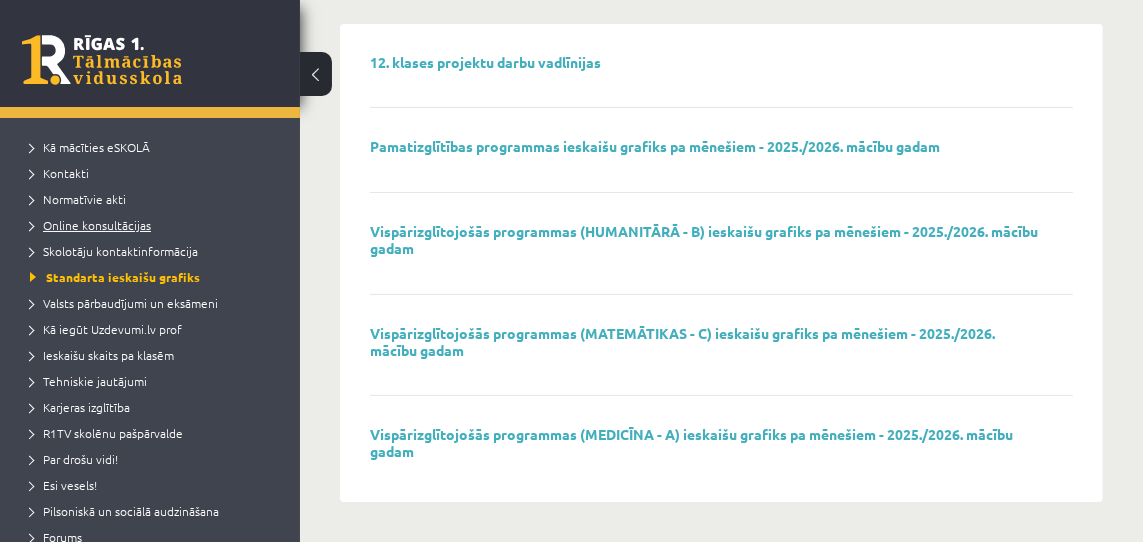 click on "Online konsultācijas" at bounding box center [90, 225] 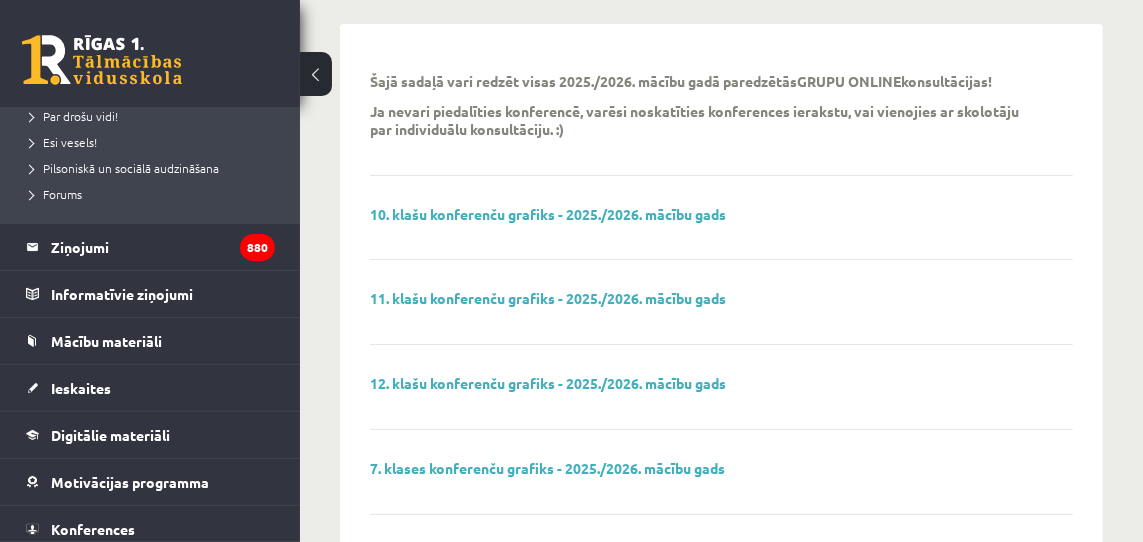 scroll, scrollTop: 529, scrollLeft: 0, axis: vertical 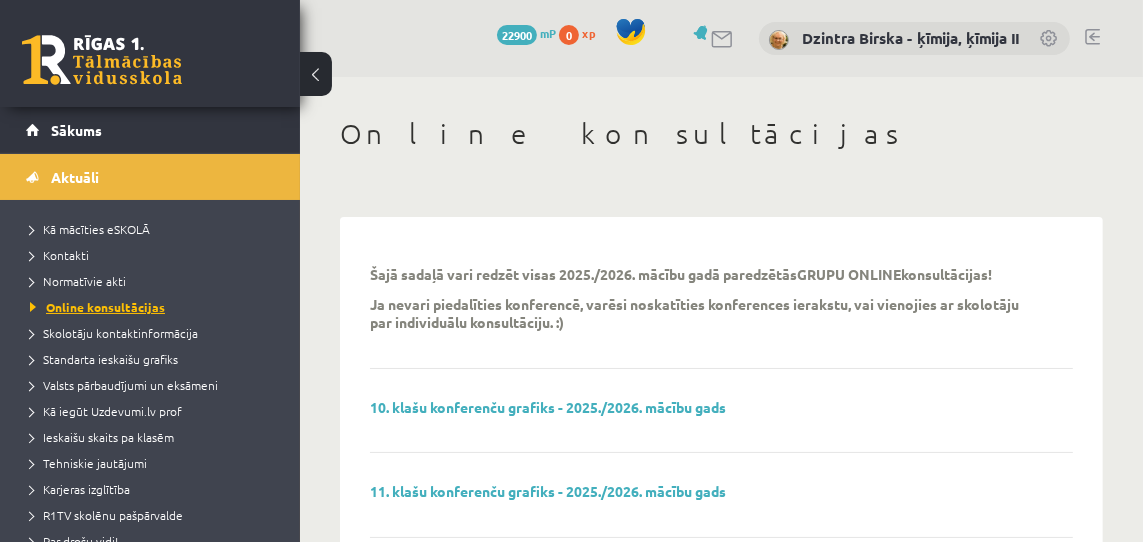 click on "Online konsultācijas" at bounding box center (97, 307) 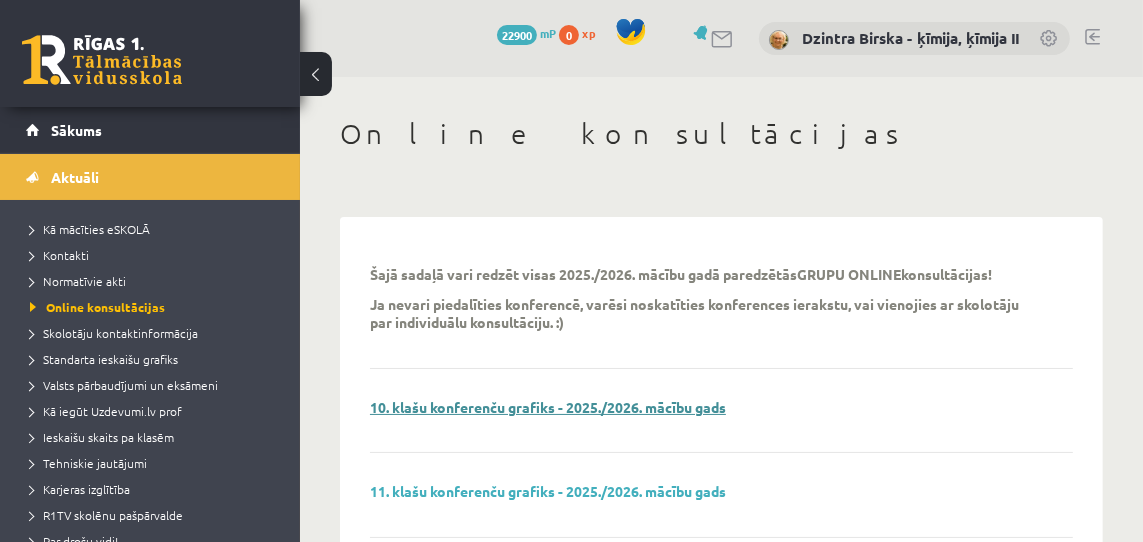 click on "10. klašu konferenču grafiks - 2025./2026. mācību gads" at bounding box center [548, 407] 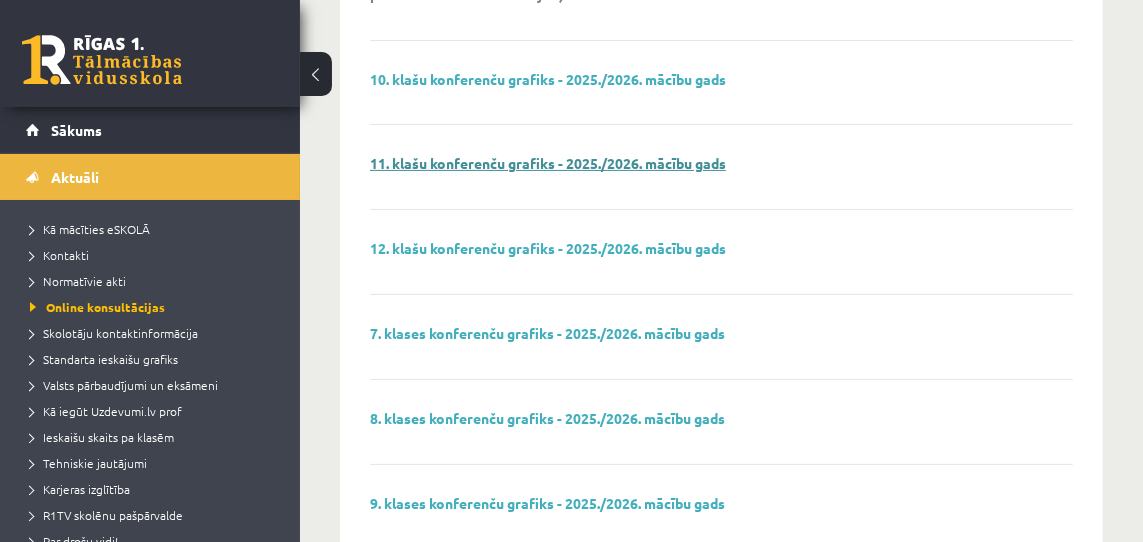 scroll, scrollTop: 324, scrollLeft: 0, axis: vertical 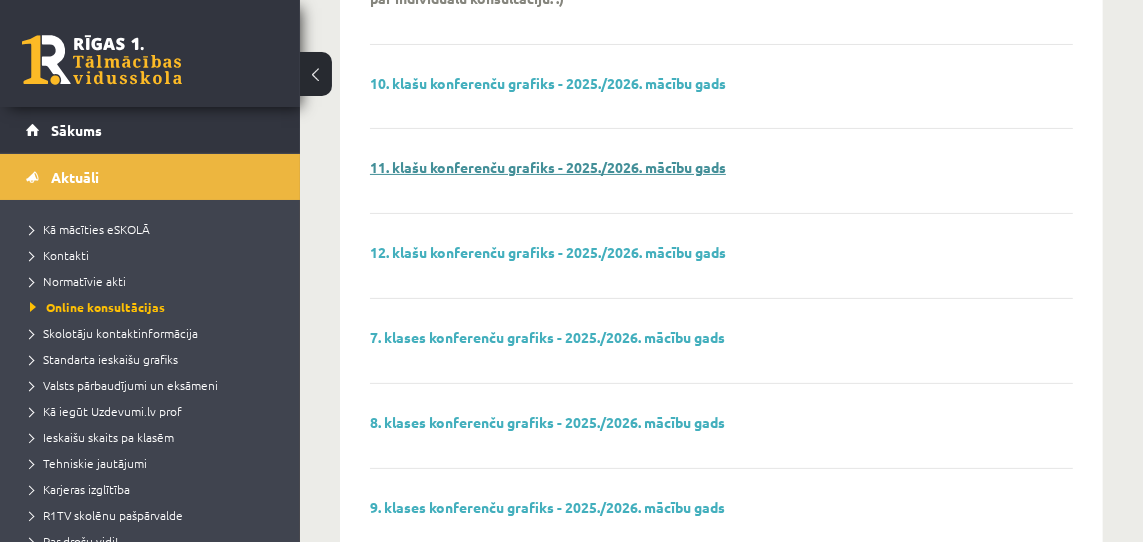 click on "11. klašu konferenču grafiks - 2025./2026. mācību gads" at bounding box center [548, 167] 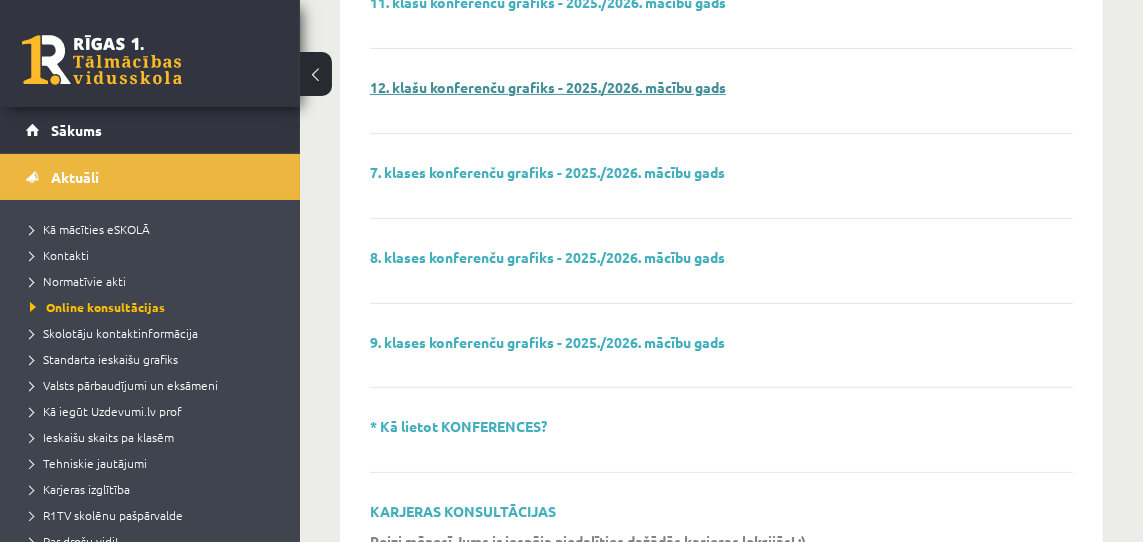 scroll, scrollTop: 515, scrollLeft: 0, axis: vertical 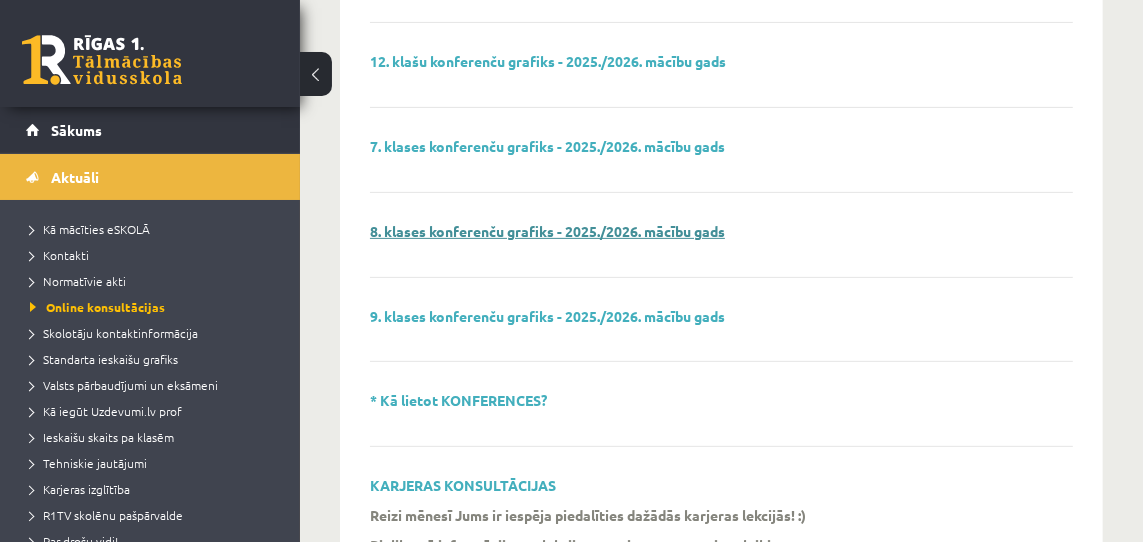 click on "8. klases konferenču grafiks - 2025./2026. mācību gads" at bounding box center (547, 231) 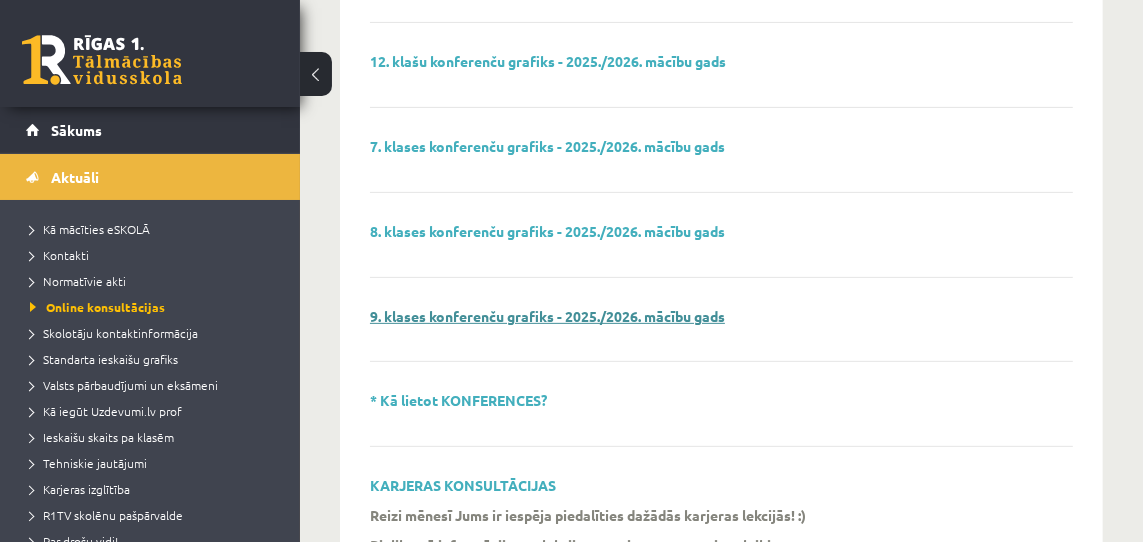 click on "9. klases konferenču grafiks - 2025./2026. mācību gads" at bounding box center (547, 316) 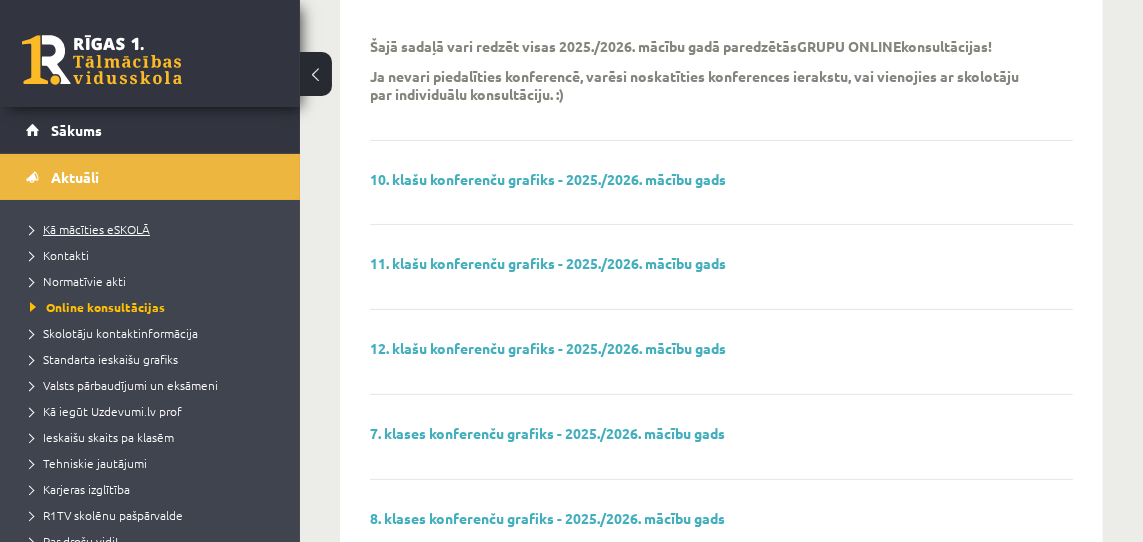 scroll, scrollTop: 230, scrollLeft: 0, axis: vertical 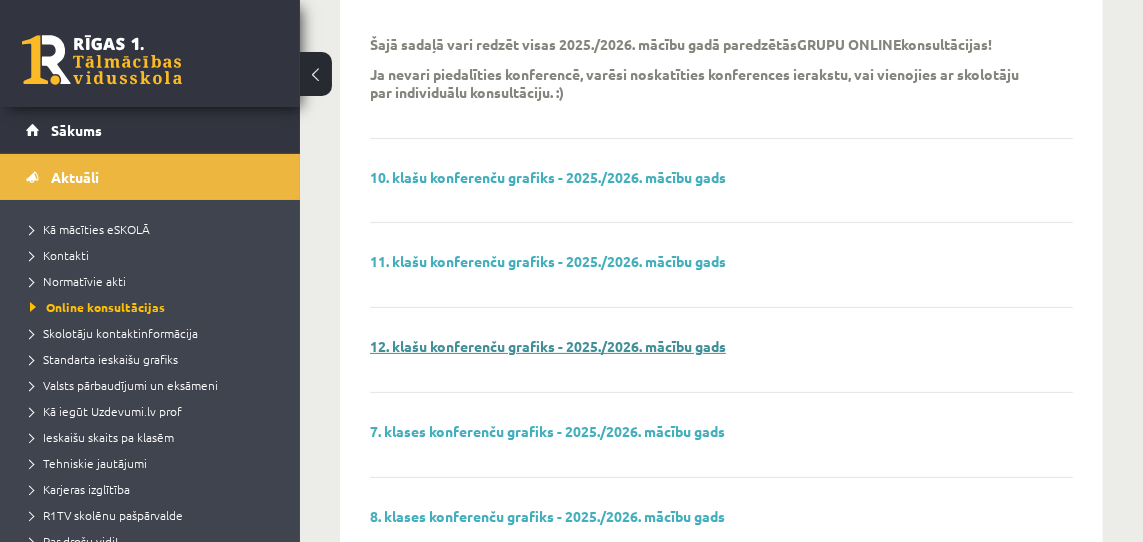 click on "12. klašu konferenču grafiks - 2025./2026. mācību gads" at bounding box center [548, 346] 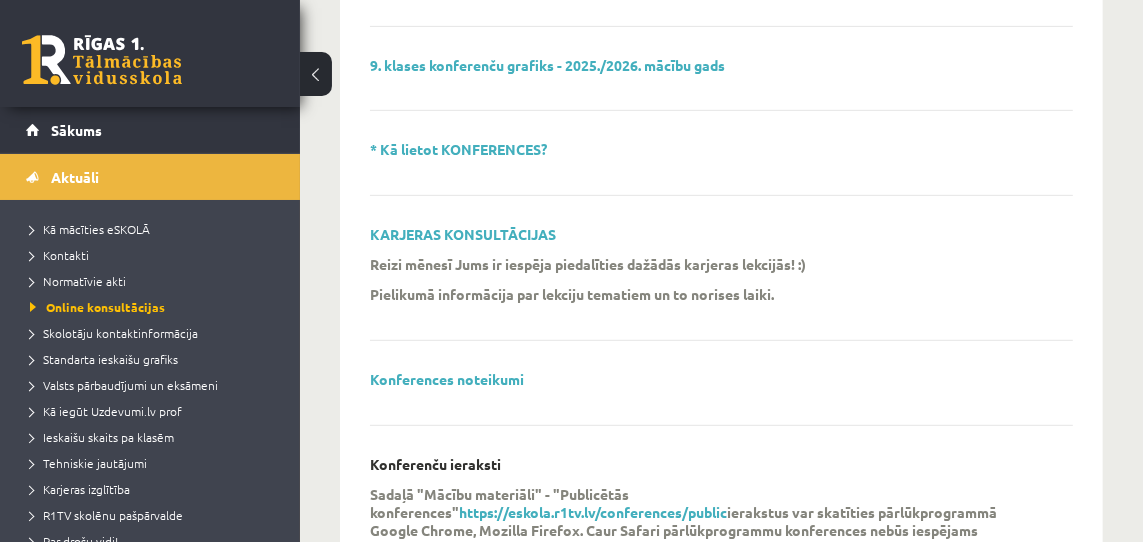 scroll, scrollTop: 844, scrollLeft: 0, axis: vertical 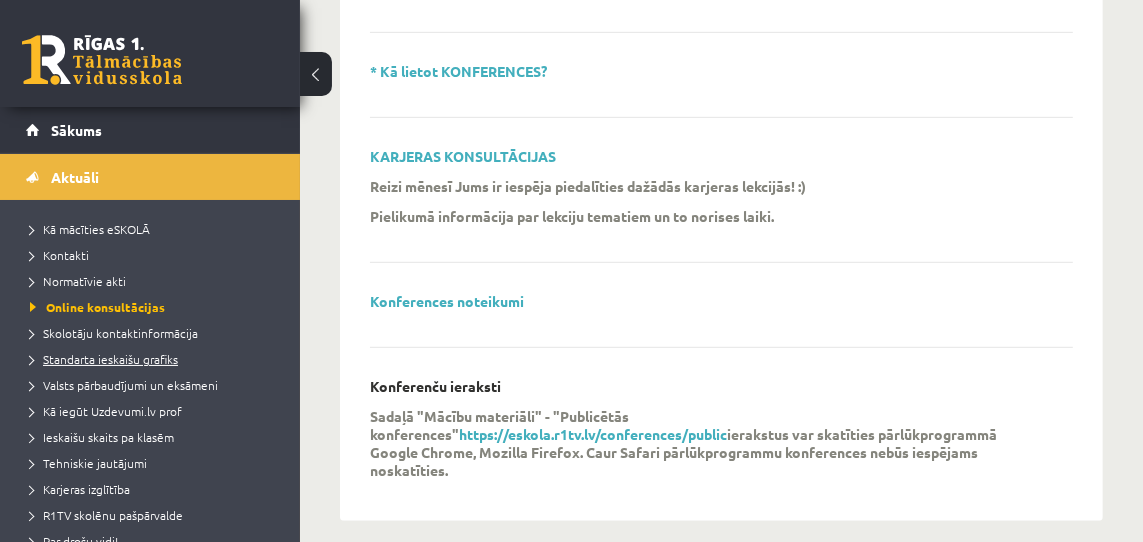 click on "Standarta ieskaišu grafiks" at bounding box center (104, 359) 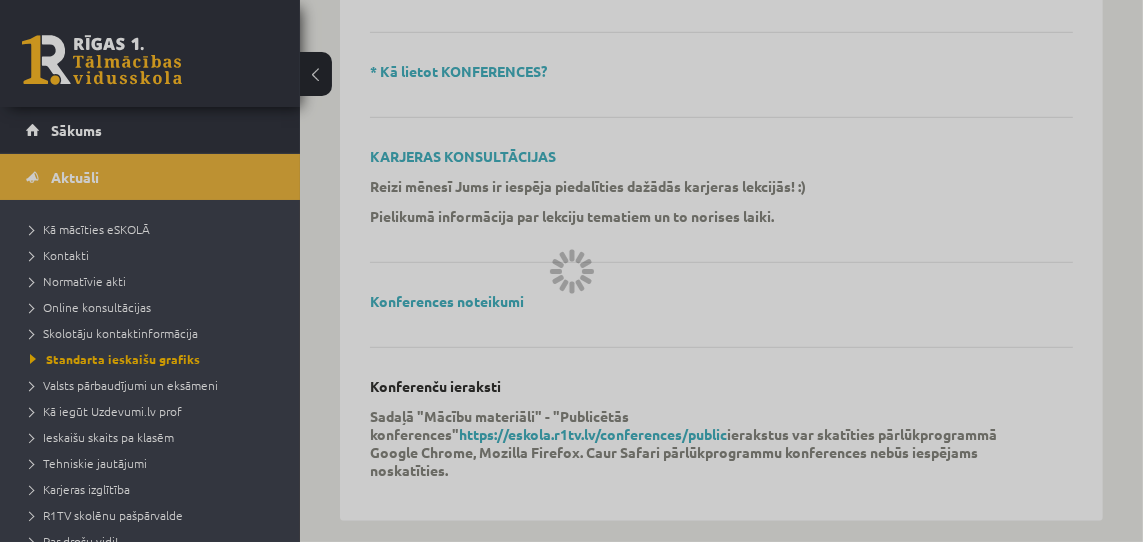 scroll, scrollTop: 193, scrollLeft: 0, axis: vertical 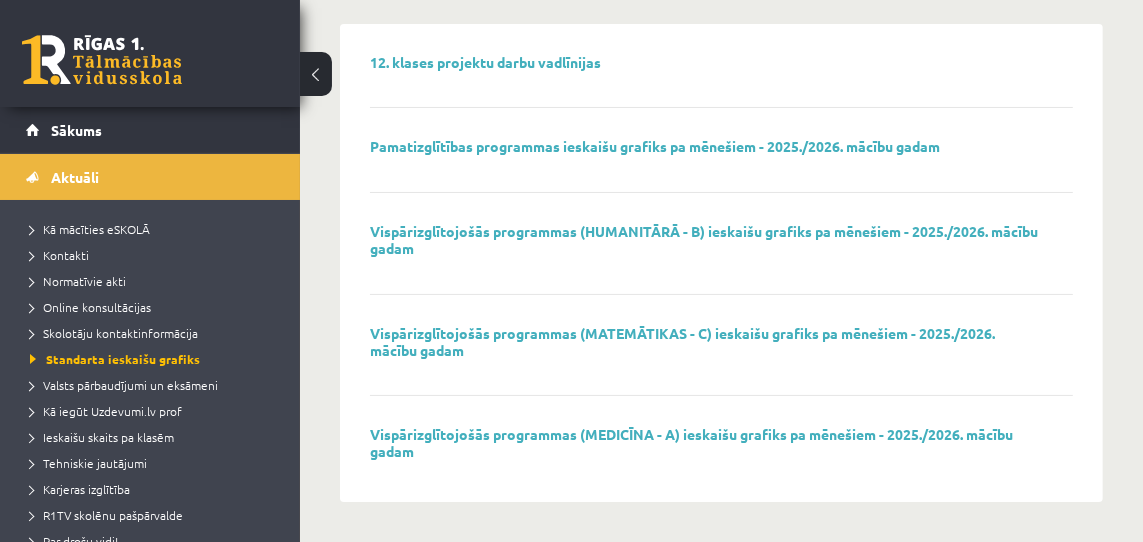 click on "[CLASS] [PROGRAM] [MONTH] [YEAR]" at bounding box center (721, 263) 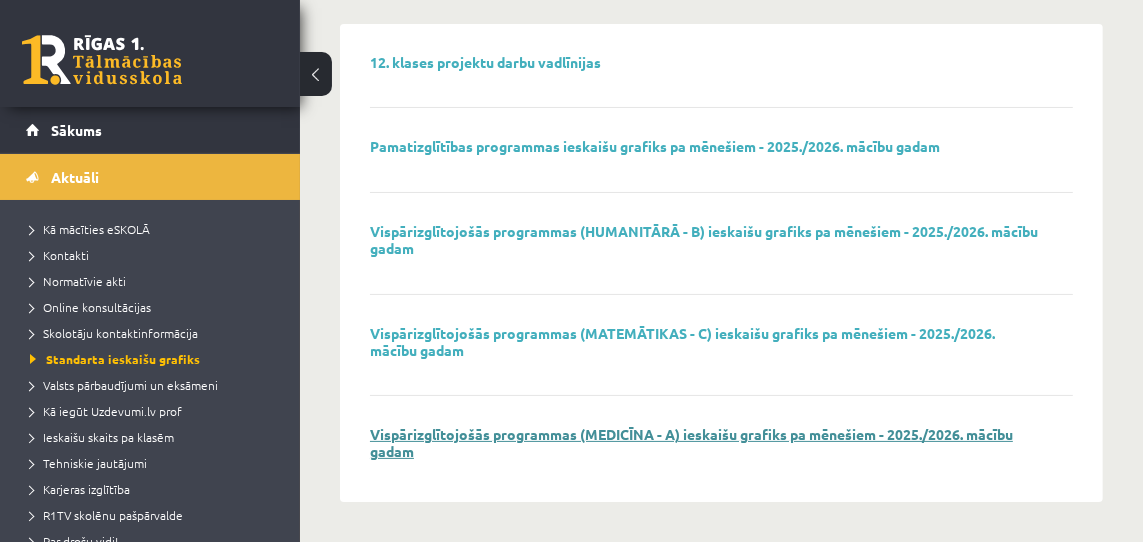 click on "Vispārizglītojošās programmas (MEDICĪNA - A) ieskaišu grafiks pa mēnešiem - 2025./2026. mācību gadam" at bounding box center [691, 442] 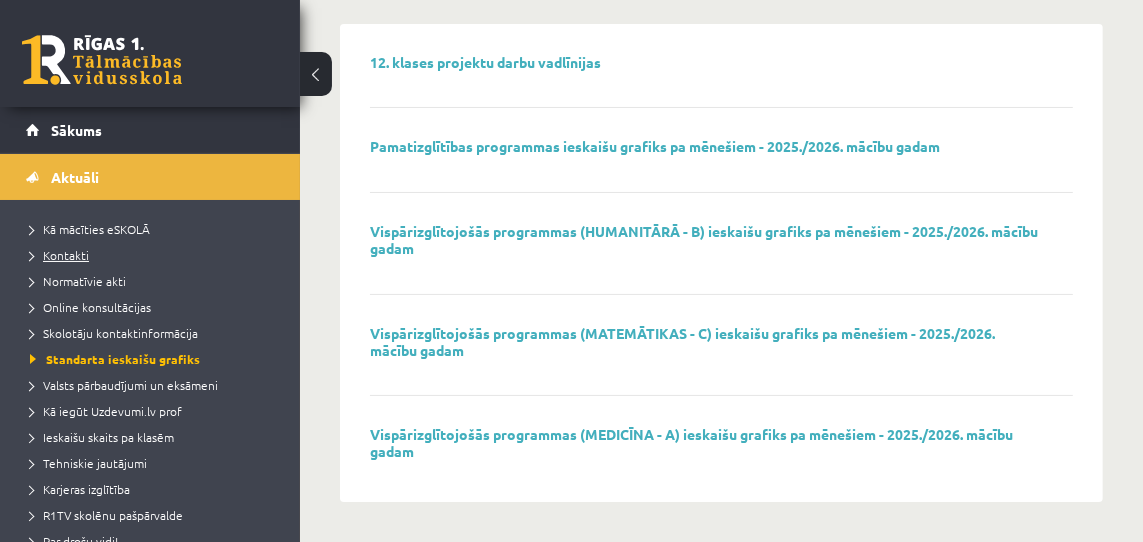 click on "Kontakti" at bounding box center [59, 255] 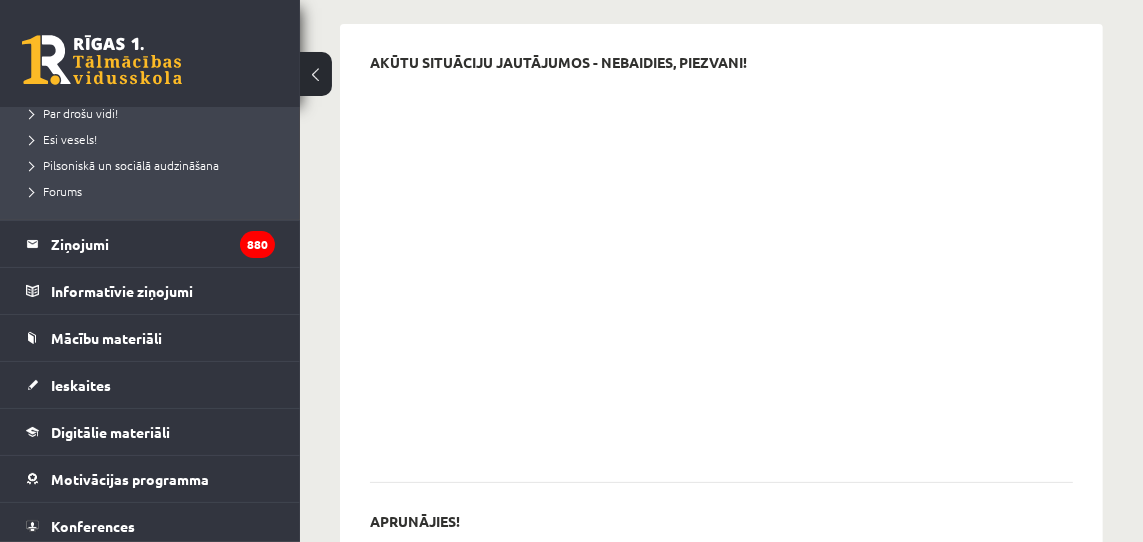 scroll, scrollTop: 428, scrollLeft: 0, axis: vertical 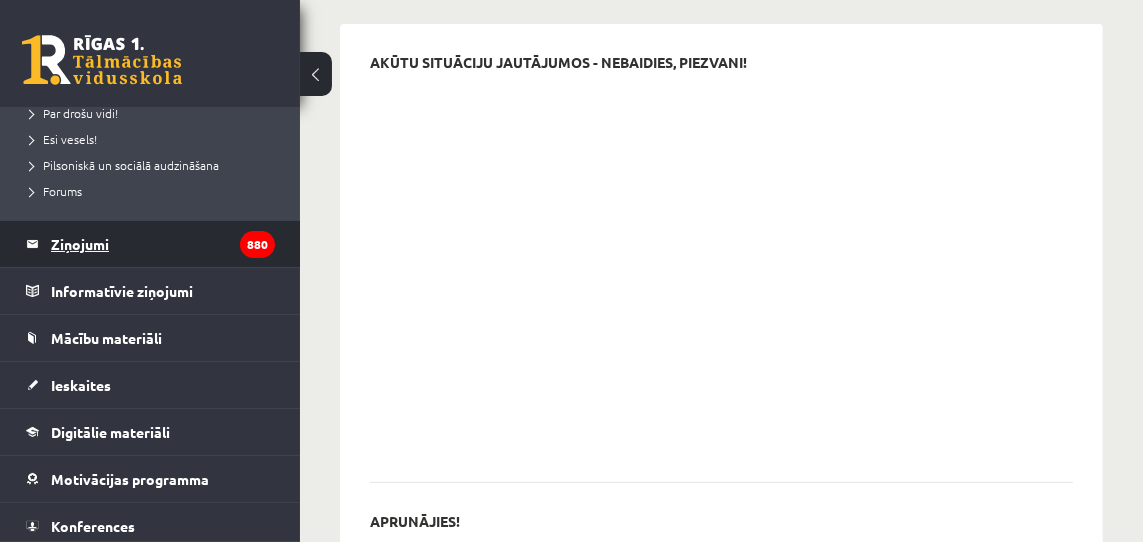click on "[SUBJECT]
[NUMBER]" at bounding box center [163, 244] 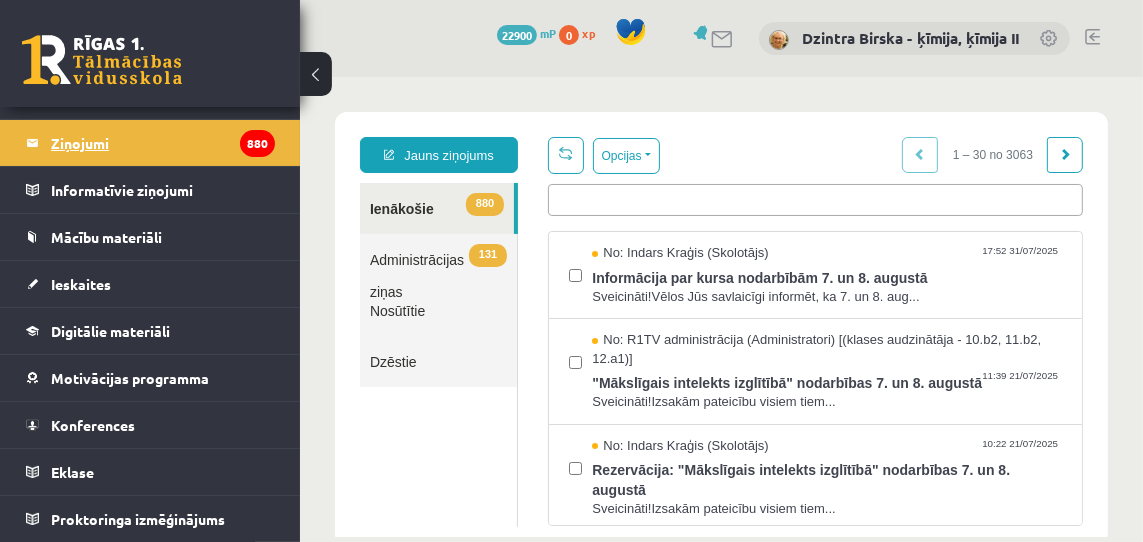 scroll, scrollTop: 0, scrollLeft: 0, axis: both 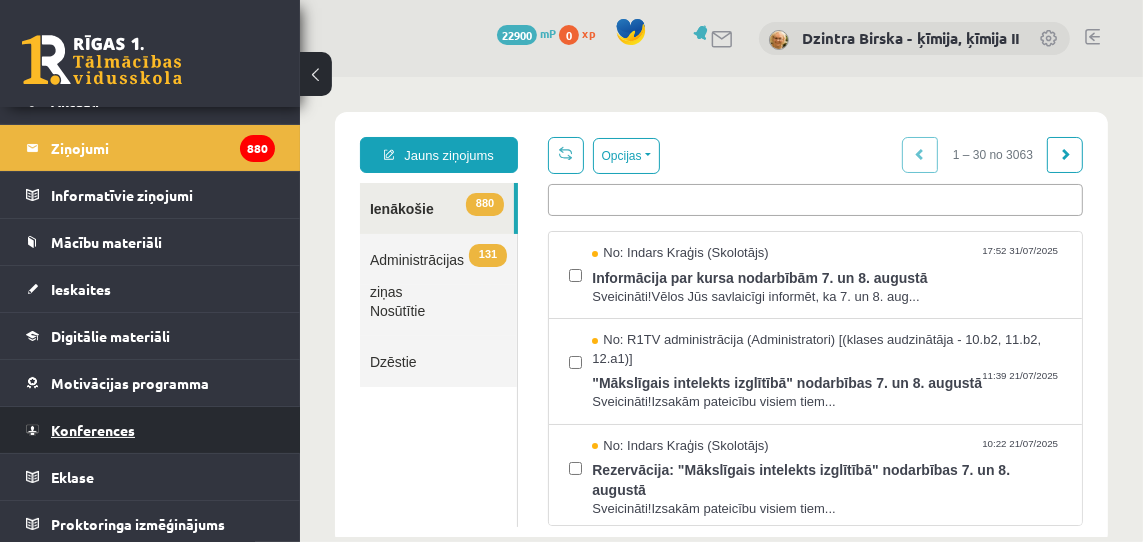 click on "Konferences" at bounding box center [93, 430] 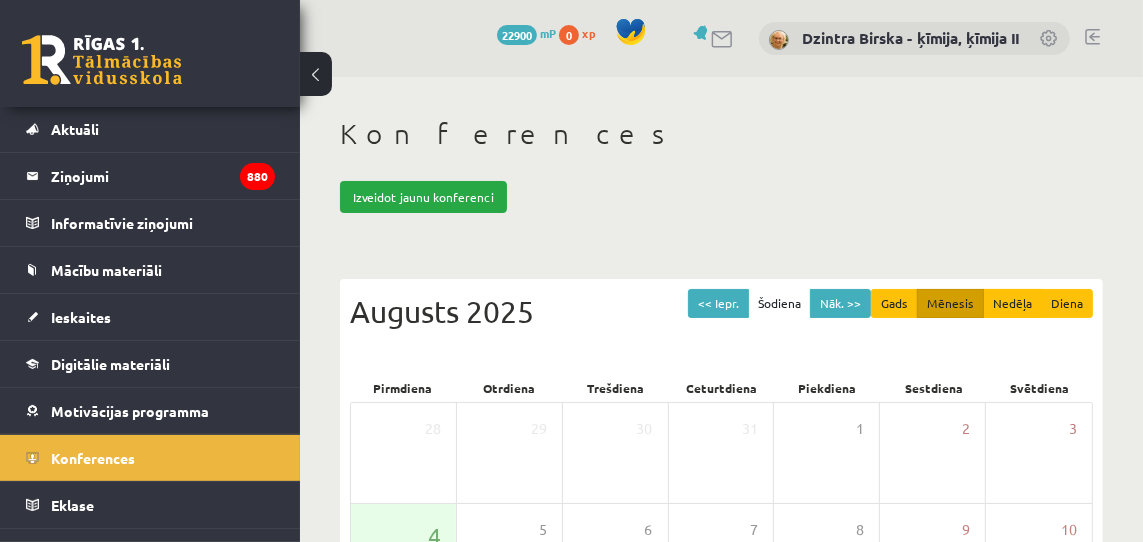 scroll, scrollTop: 41, scrollLeft: 0, axis: vertical 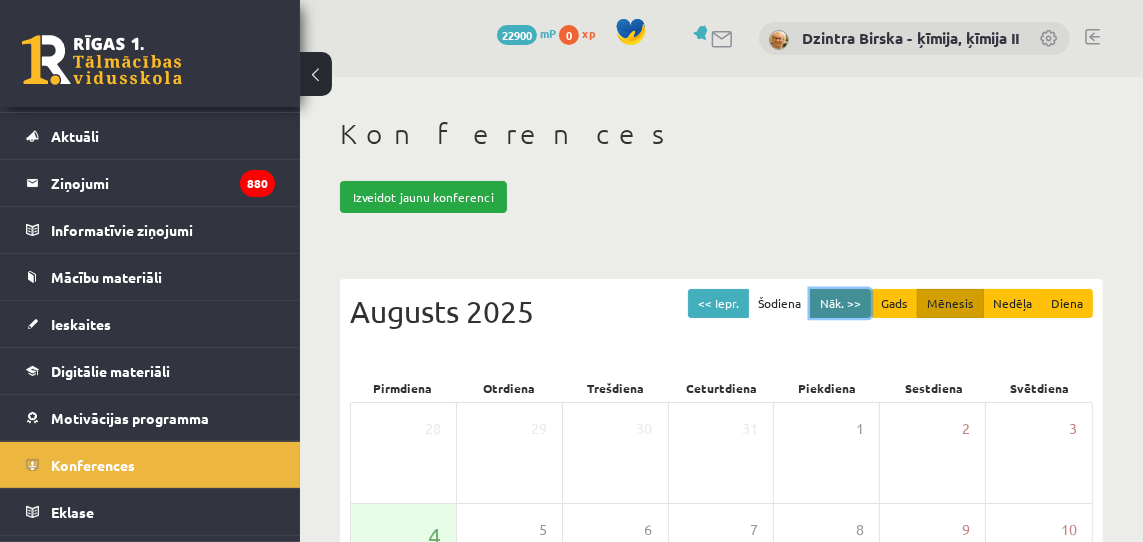 click on "Nāk. >>" at bounding box center (840, 303) 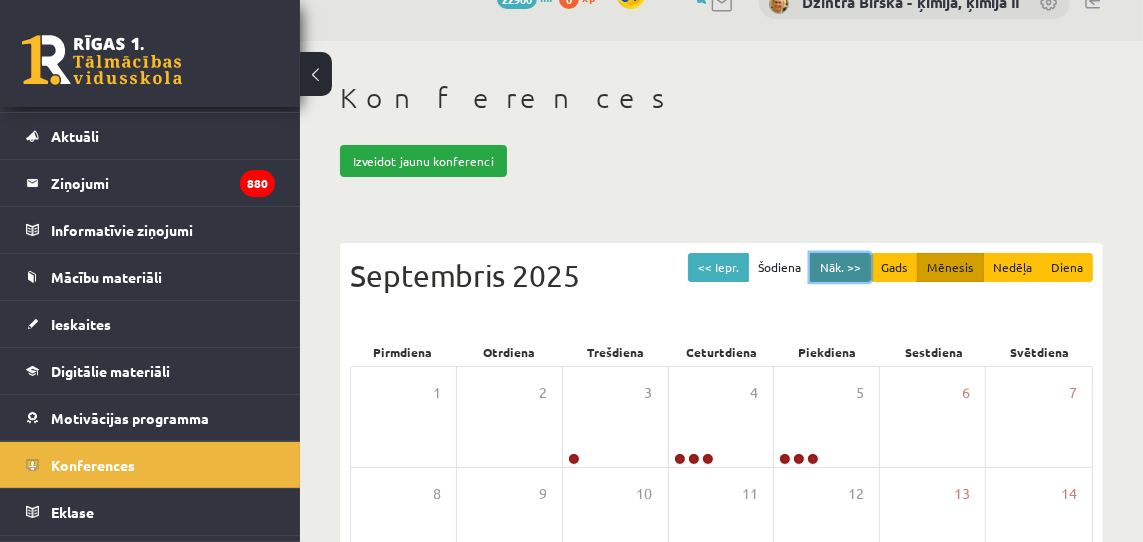 scroll, scrollTop: 0, scrollLeft: 0, axis: both 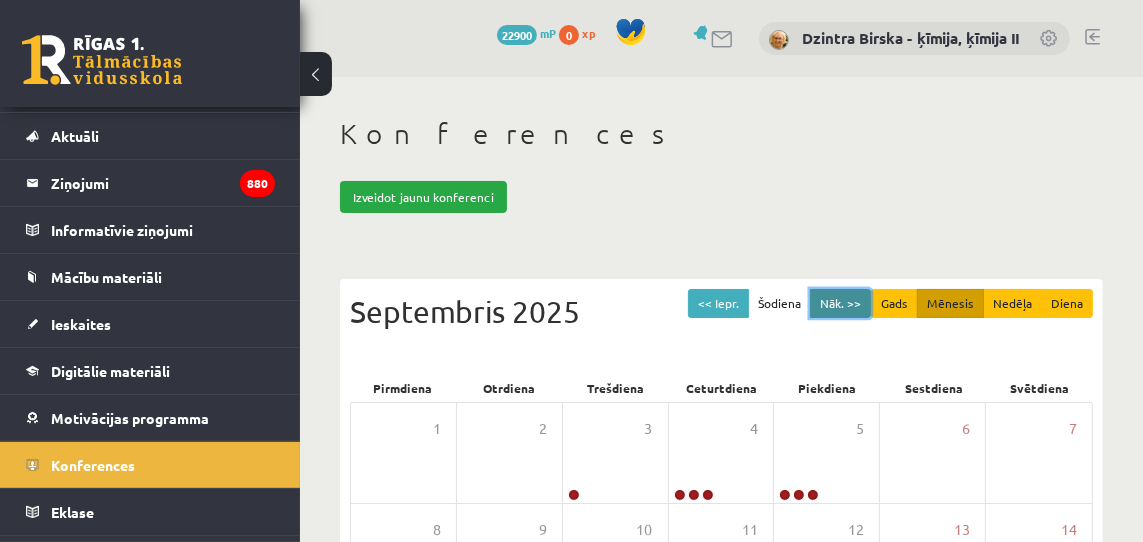 click on "Nāk. >>" at bounding box center [840, 303] 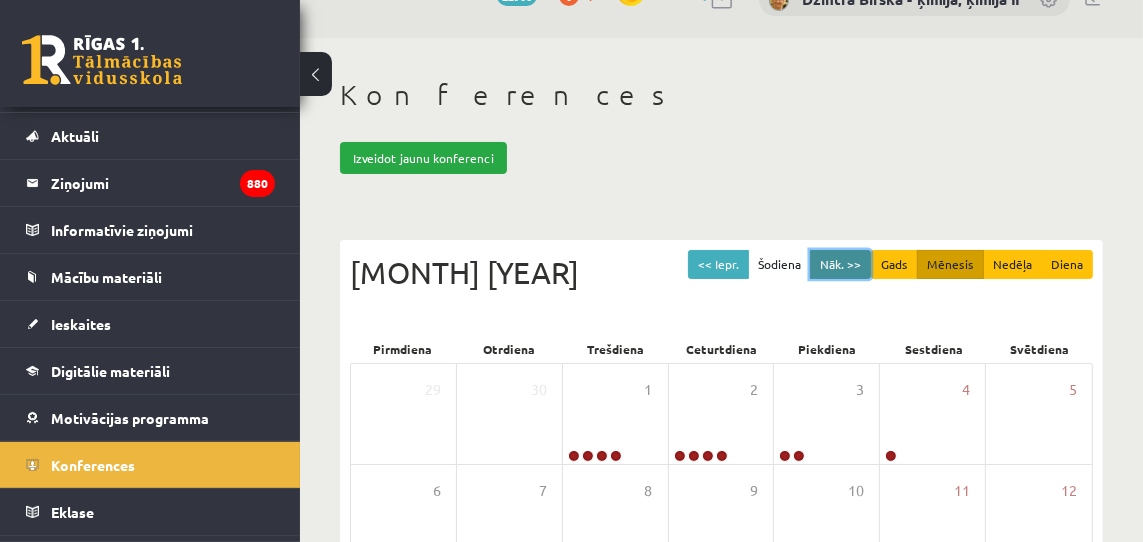 scroll, scrollTop: 0, scrollLeft: 0, axis: both 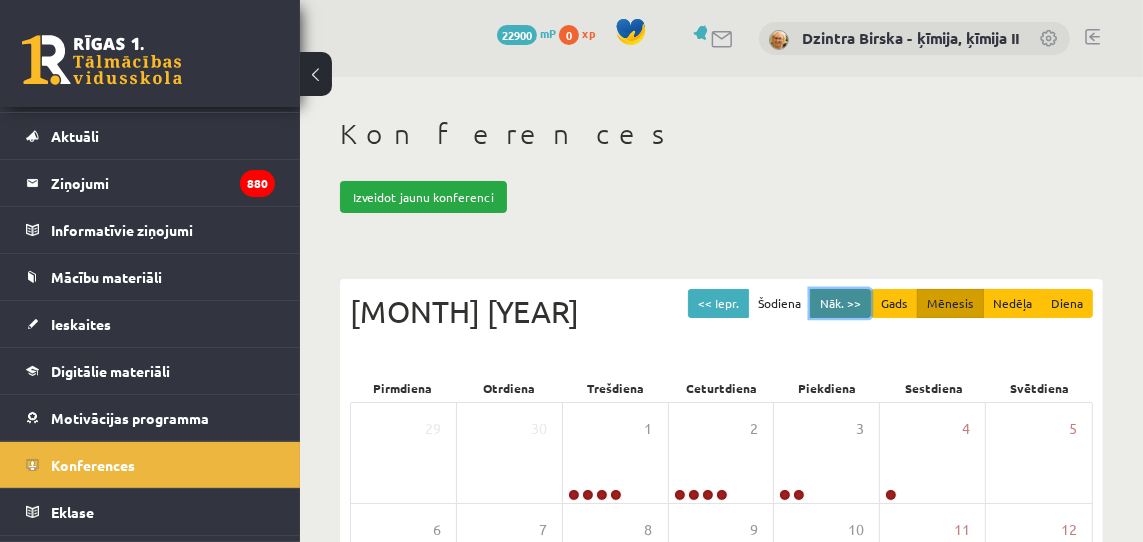 click on "Nāk. >>" at bounding box center (840, 303) 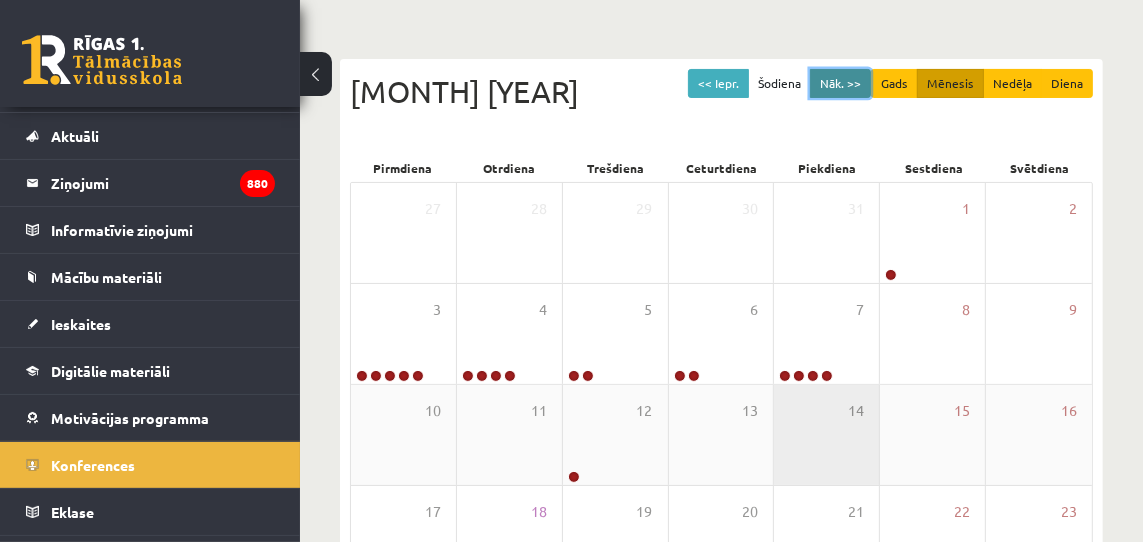 scroll, scrollTop: 224, scrollLeft: 0, axis: vertical 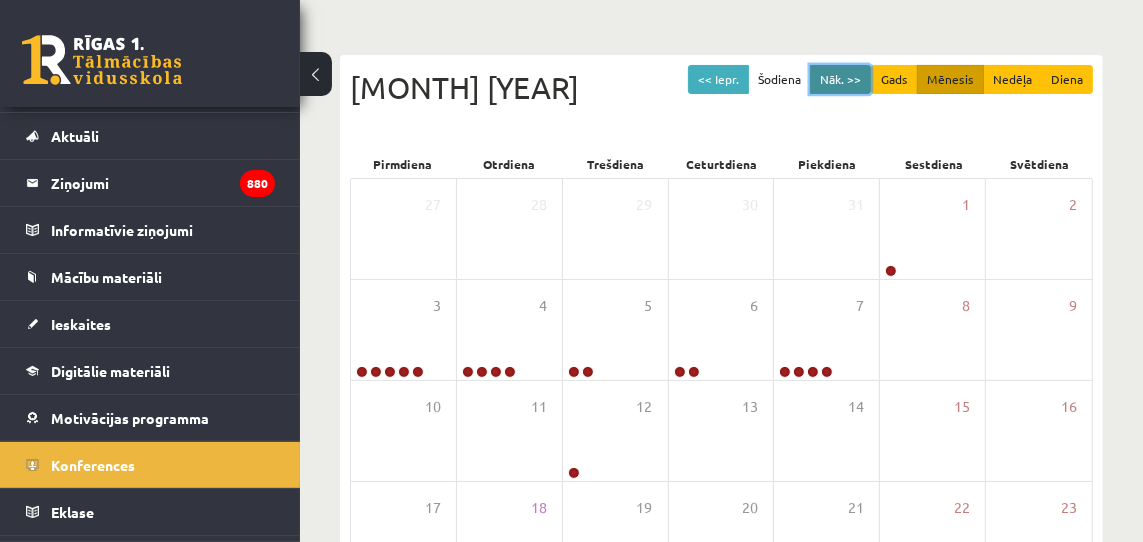 click on "Nāk. >>" at bounding box center [840, 79] 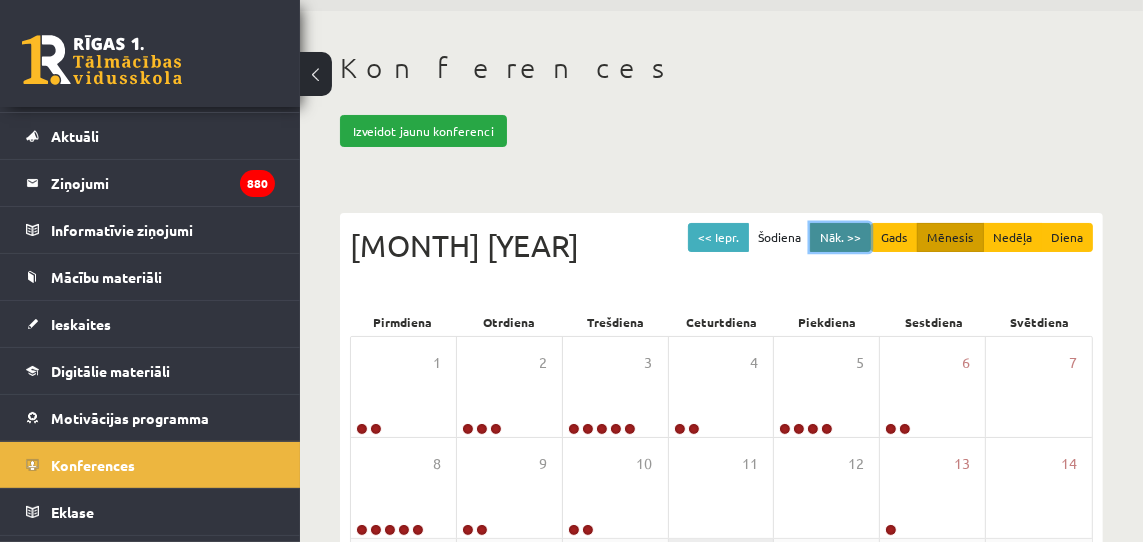 scroll, scrollTop: 0, scrollLeft: 0, axis: both 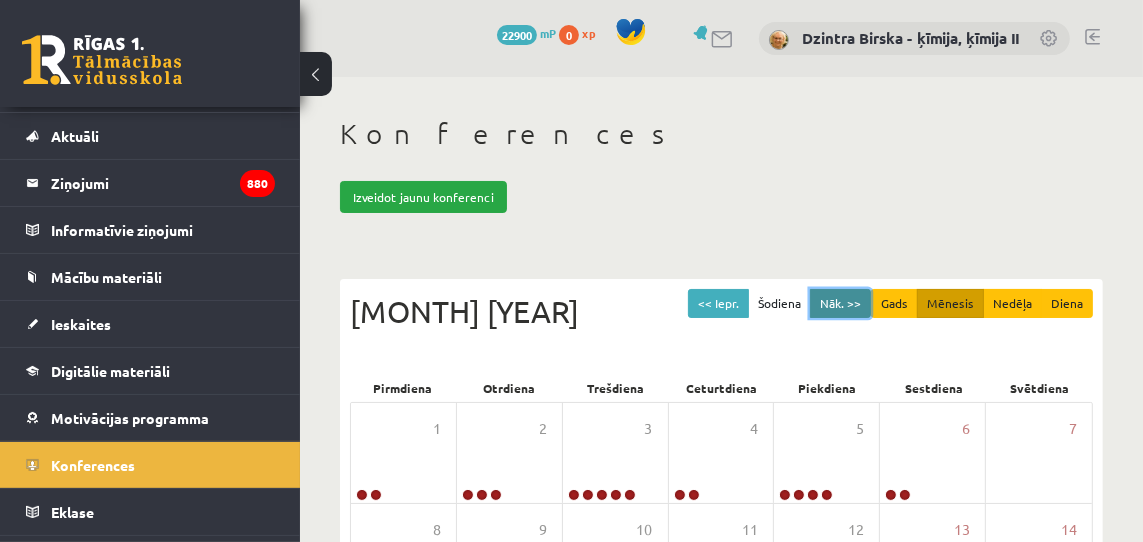 click on "Nāk. >>" at bounding box center (840, 303) 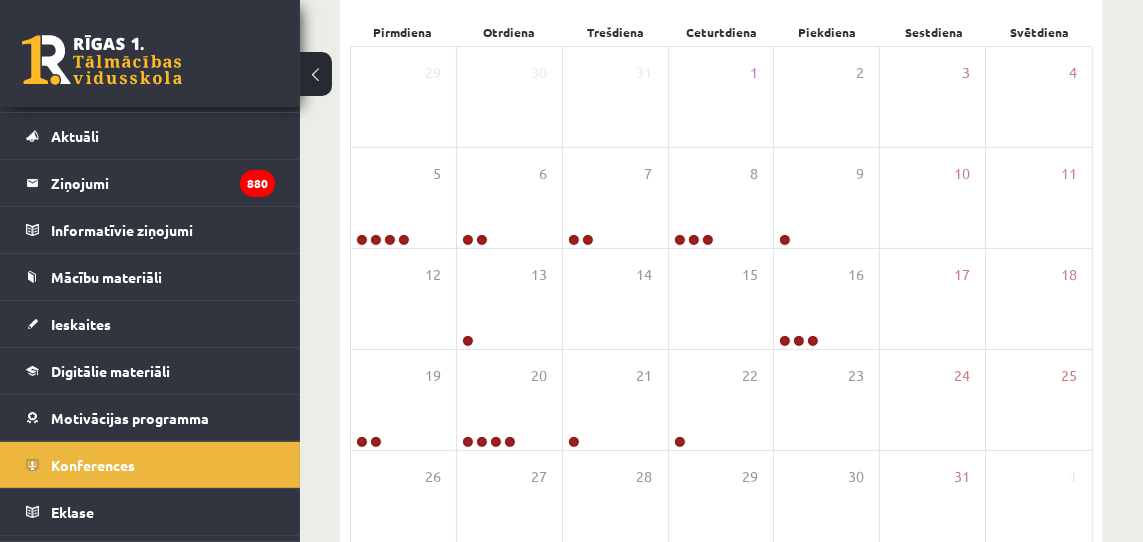 scroll, scrollTop: 358, scrollLeft: 0, axis: vertical 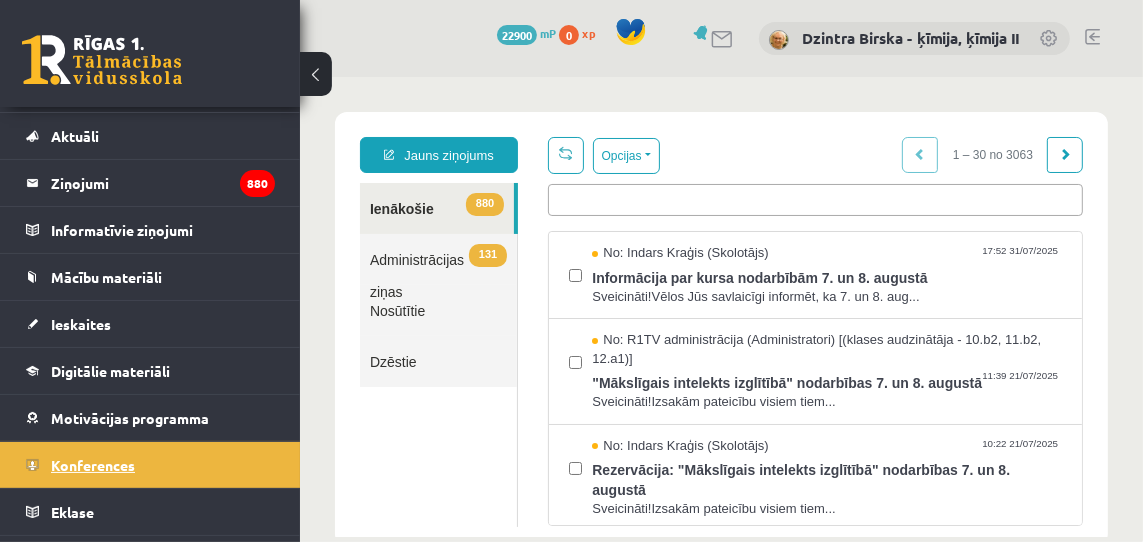 click on "Konferences" at bounding box center [93, 465] 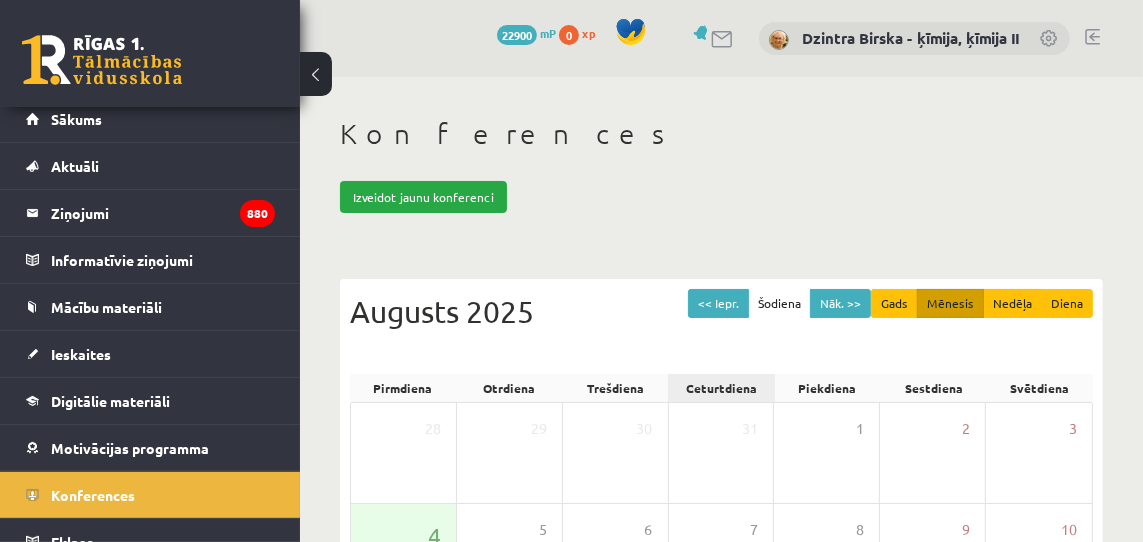 scroll, scrollTop: 8, scrollLeft: 0, axis: vertical 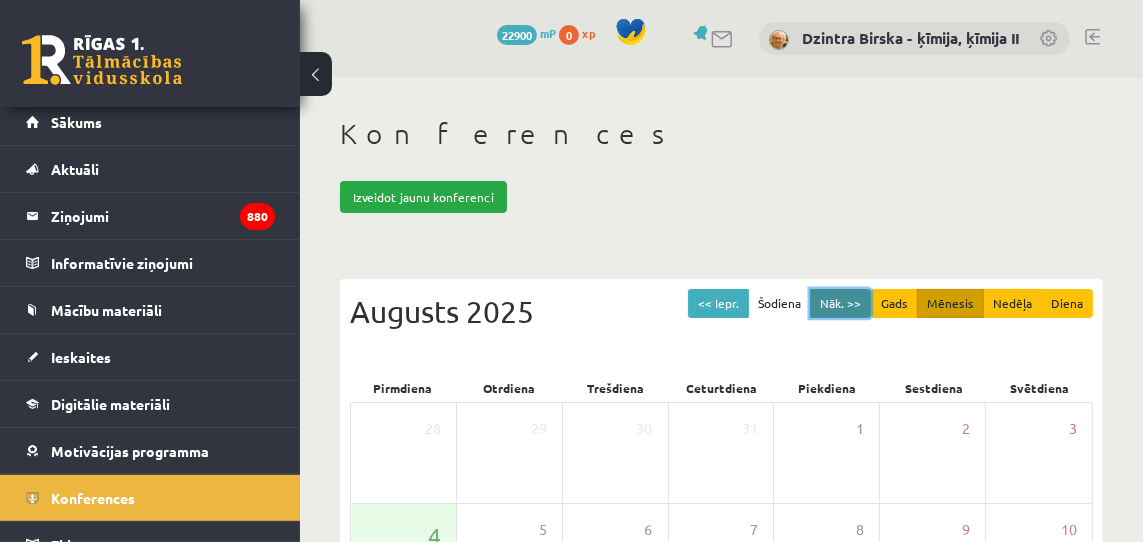 click on "Nāk. >>" at bounding box center [840, 303] 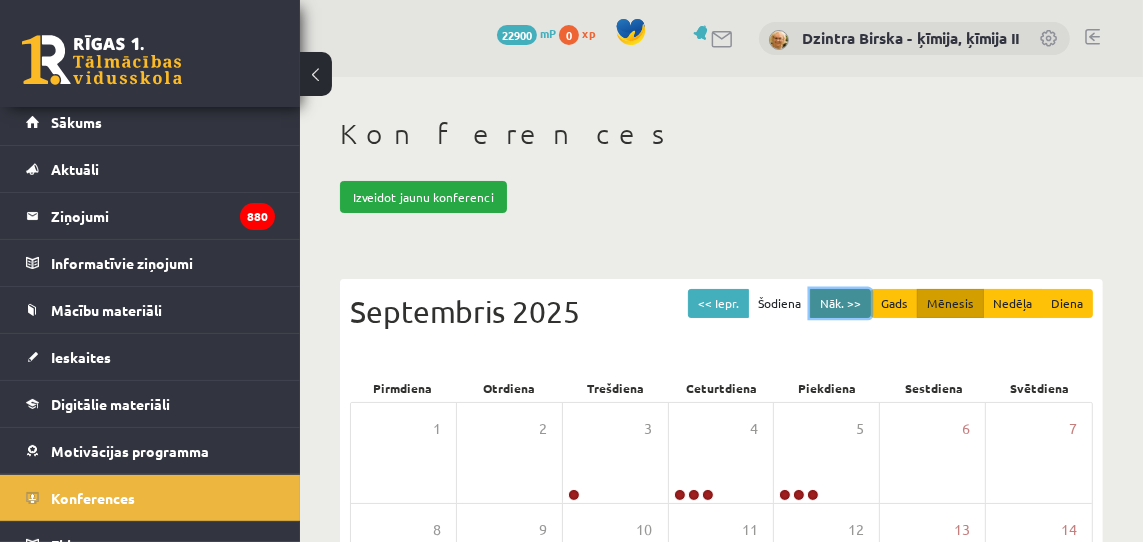 click on "Nāk. >>" at bounding box center [840, 303] 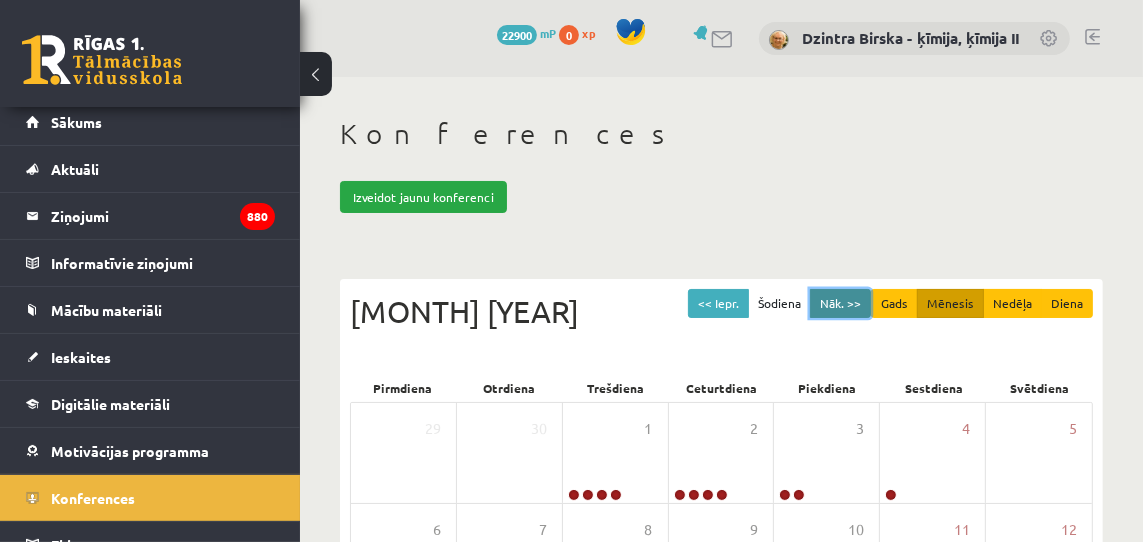 click on "Nāk. >>" at bounding box center (840, 303) 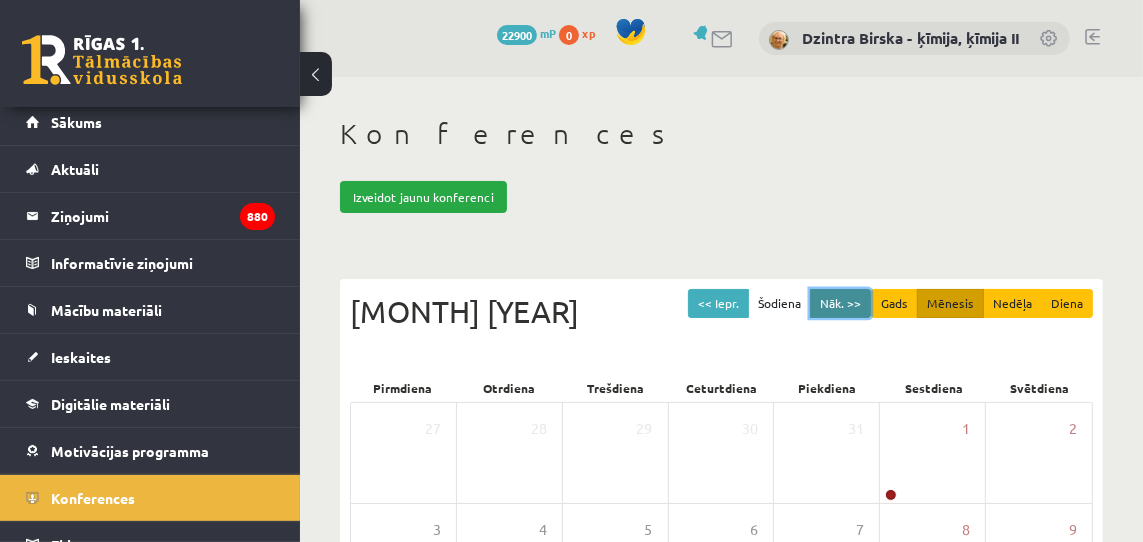 click on "Nāk. >>" at bounding box center (840, 303) 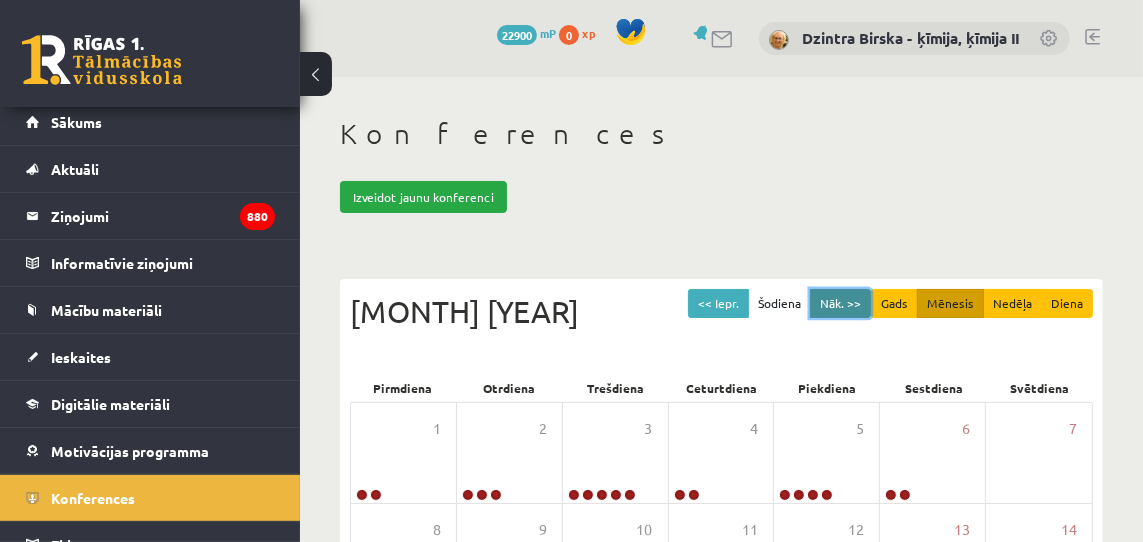 click on "Nāk. >>" at bounding box center (840, 303) 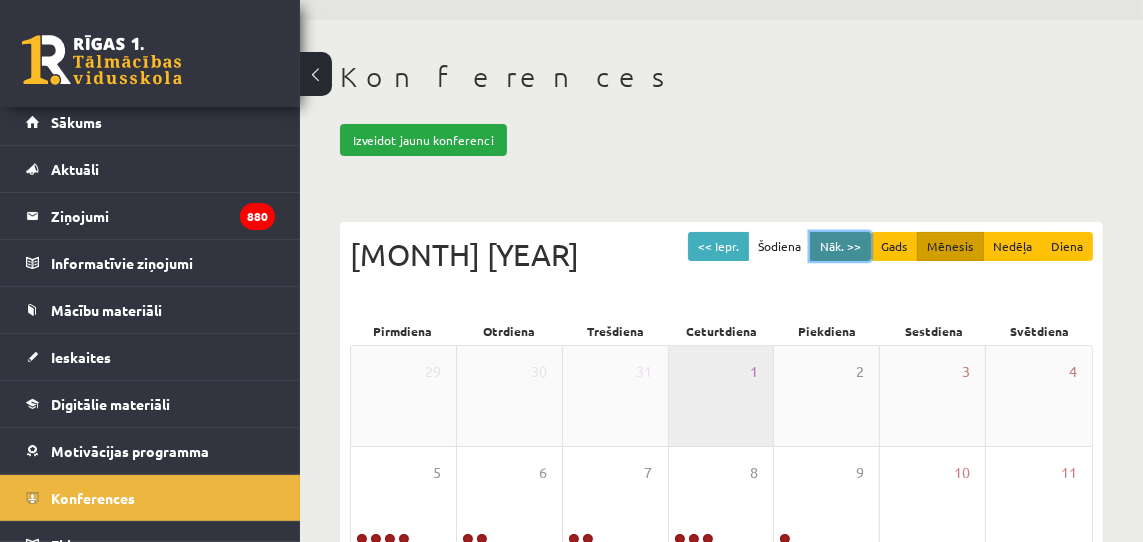 scroll, scrollTop: 70, scrollLeft: 0, axis: vertical 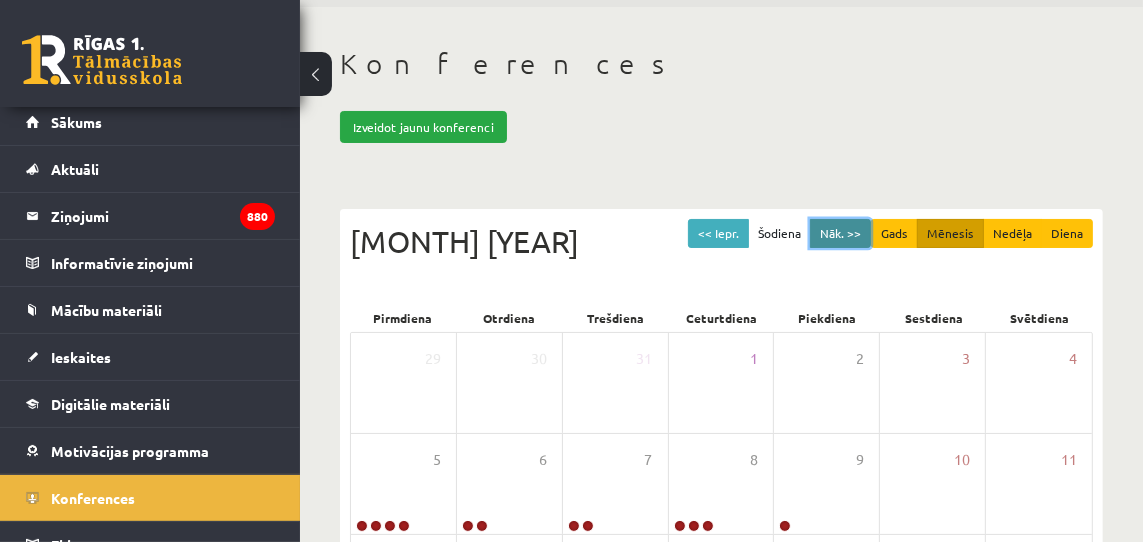 click on "Nāk. >>" at bounding box center (840, 233) 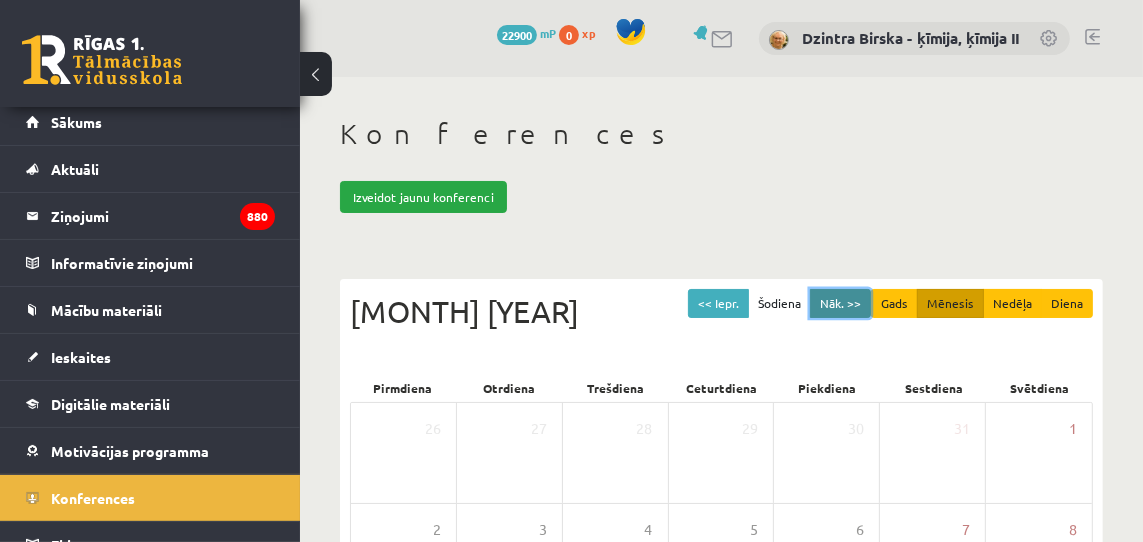scroll, scrollTop: 0, scrollLeft: 0, axis: both 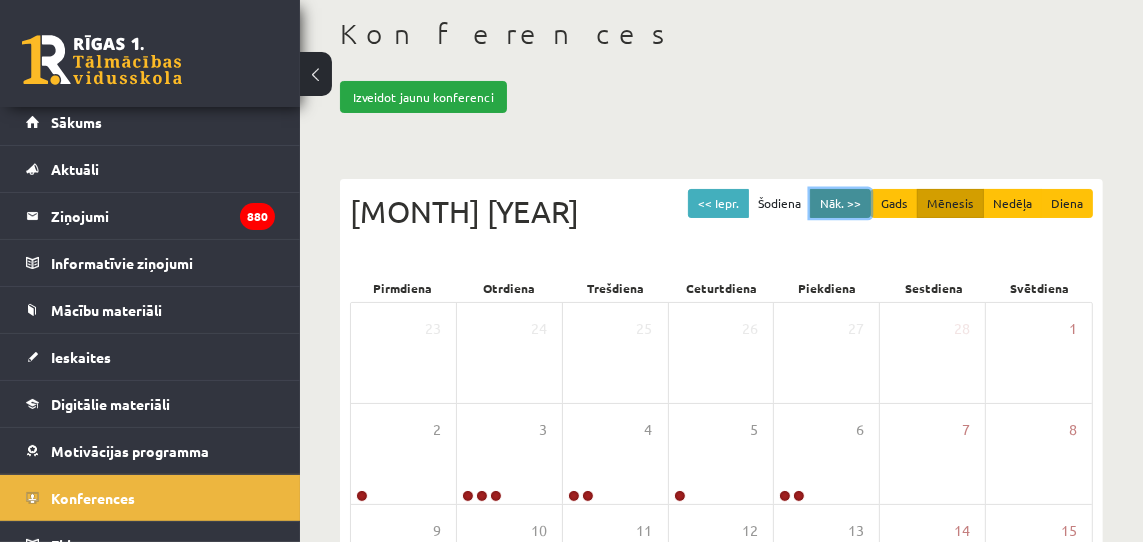 click on "Nāk. >>" at bounding box center [840, 203] 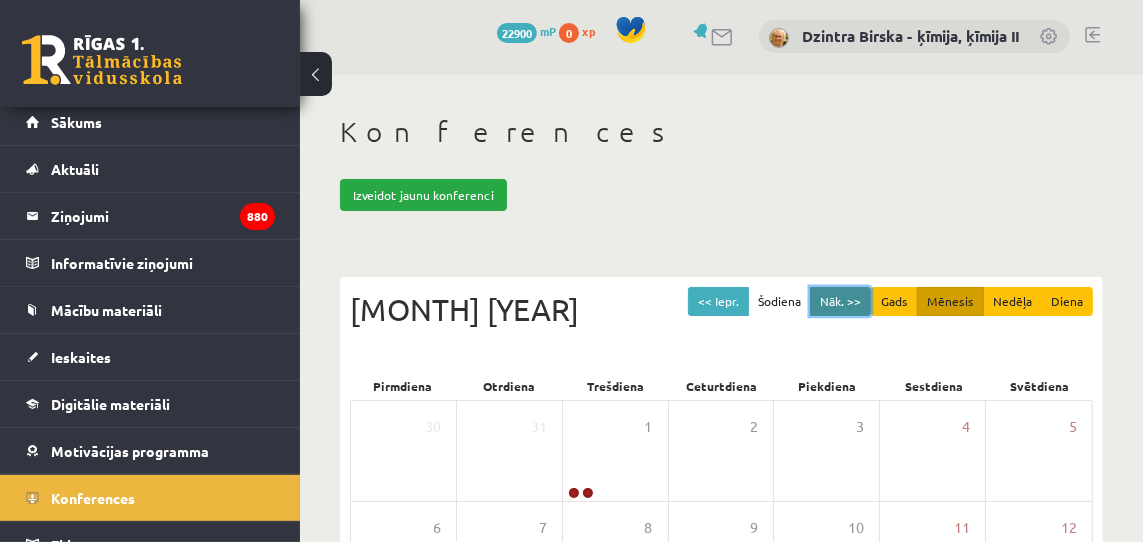 scroll, scrollTop: 20, scrollLeft: 0, axis: vertical 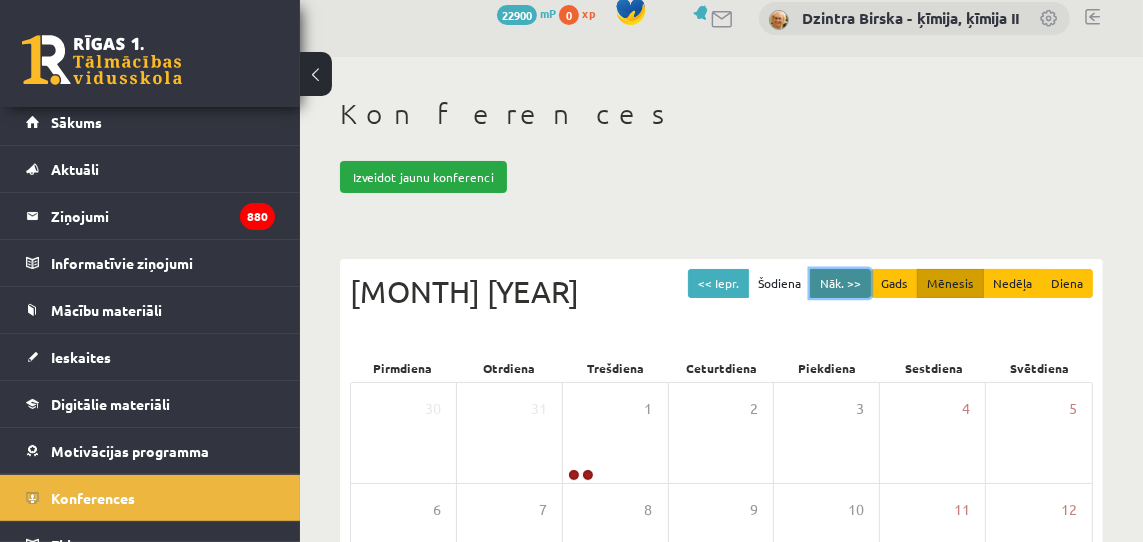 drag, startPoint x: 854, startPoint y: 277, endPoint x: 765, endPoint y: 313, distance: 96.00521 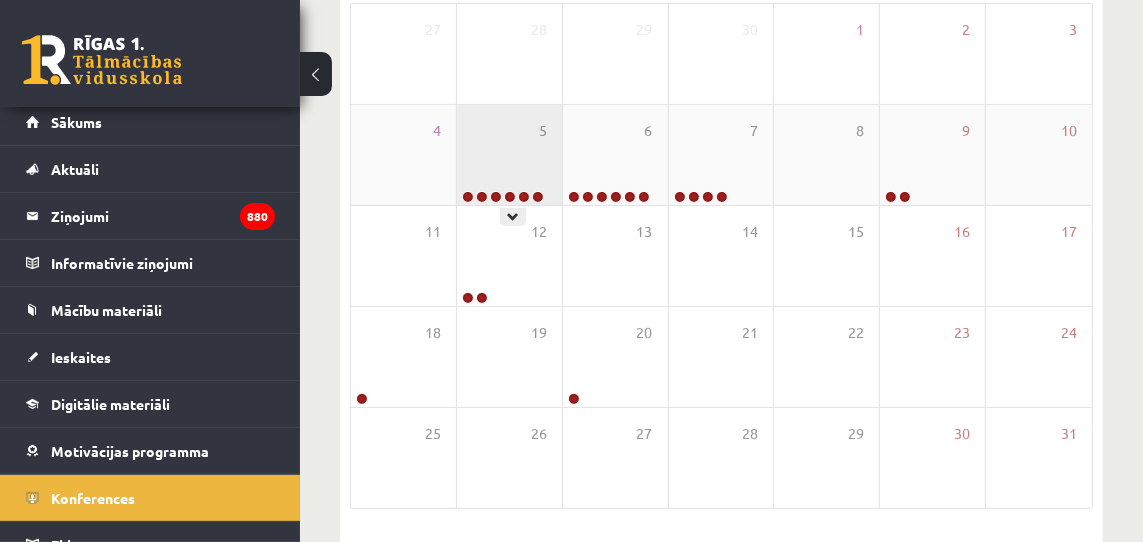 scroll, scrollTop: 470, scrollLeft: 0, axis: vertical 